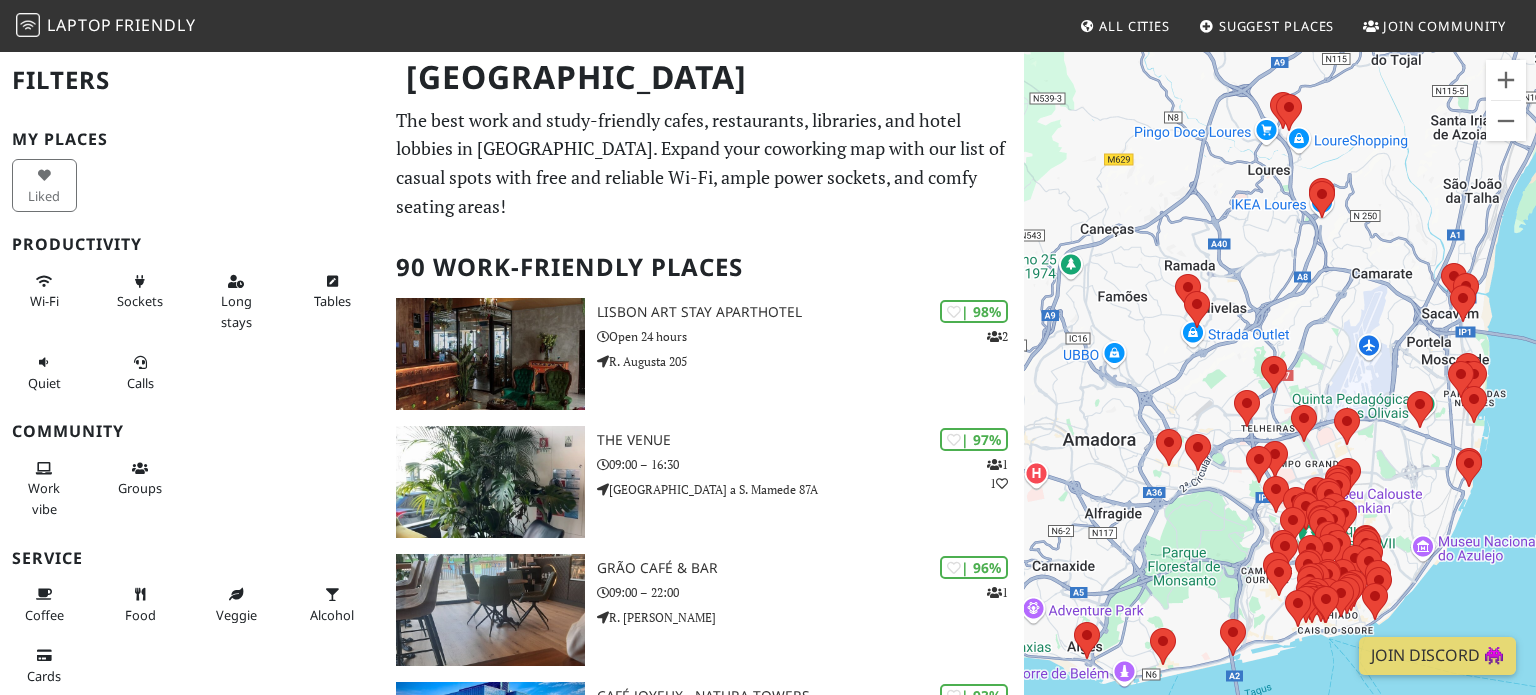 scroll, scrollTop: 0, scrollLeft: 0, axis: both 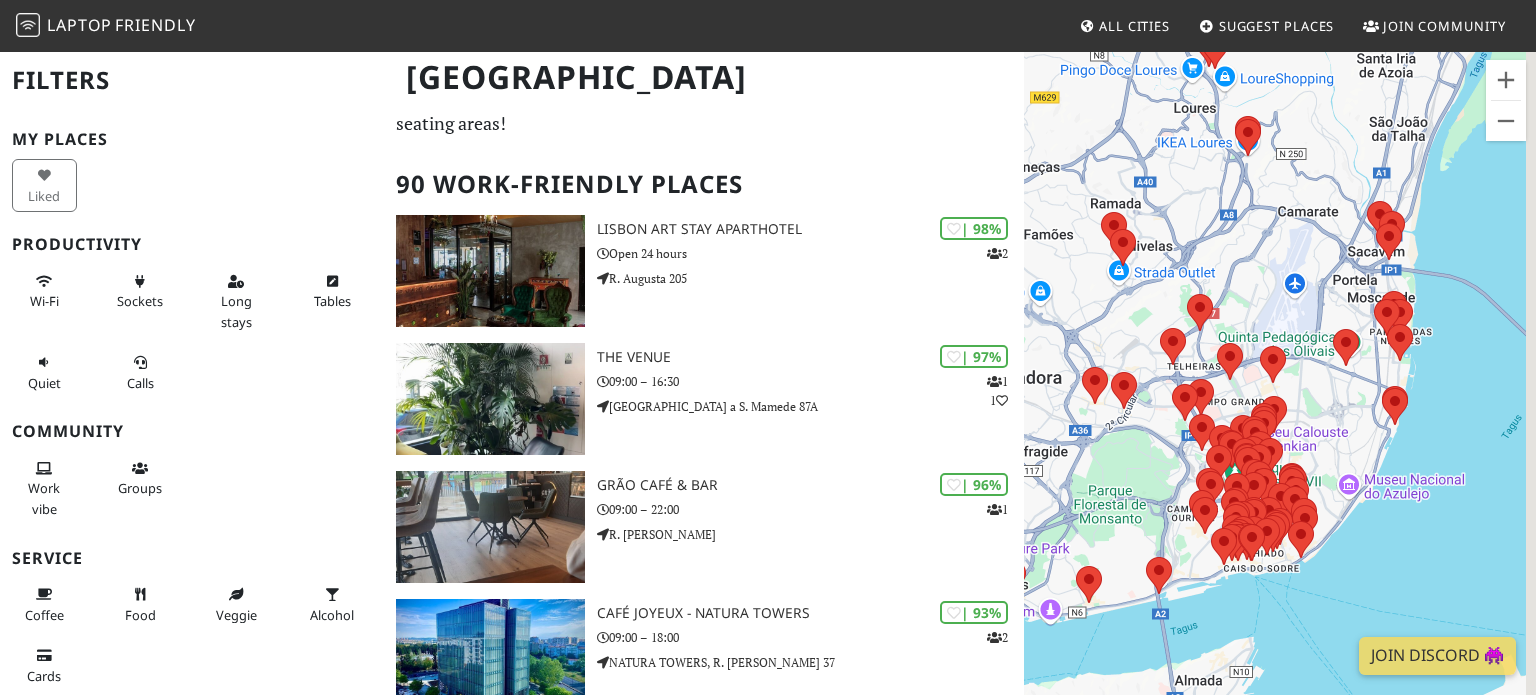 drag, startPoint x: 1424, startPoint y: 462, endPoint x: 1319, endPoint y: 375, distance: 136.35982 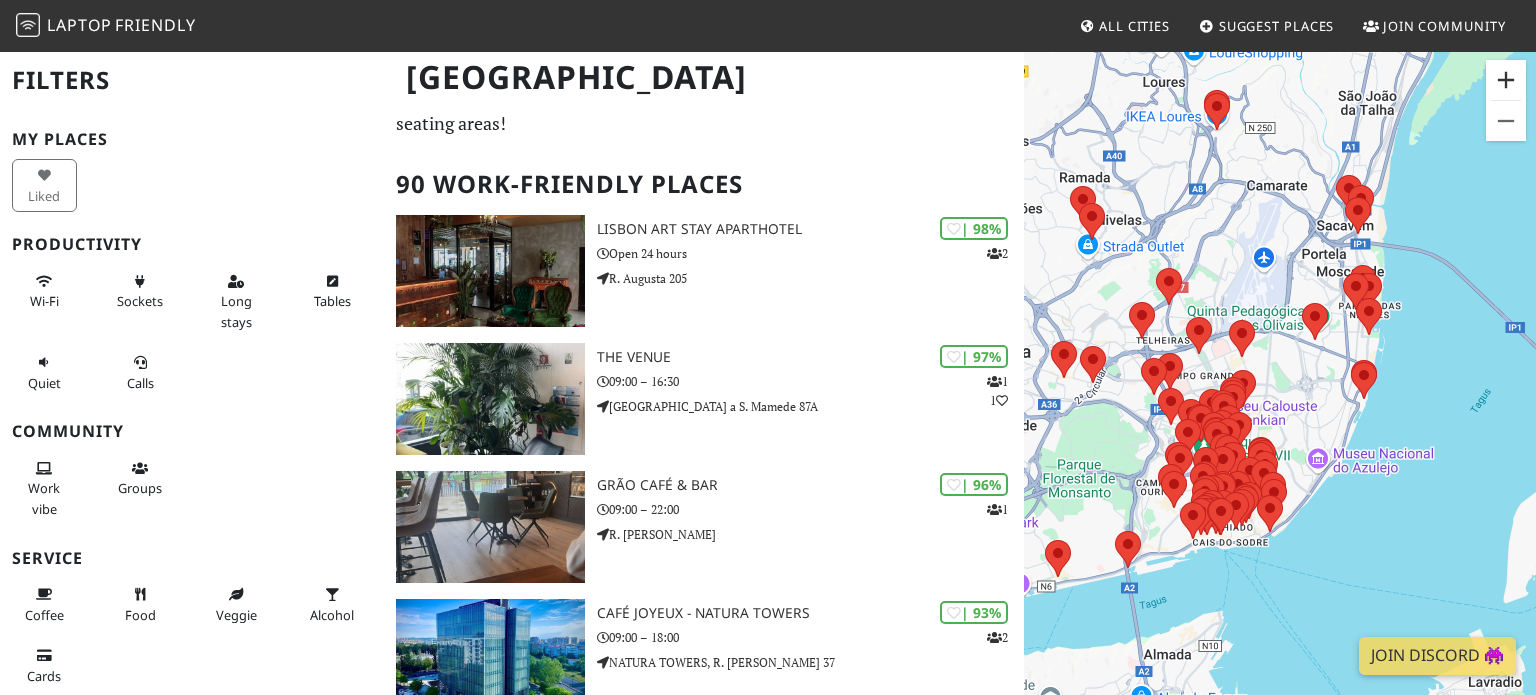 click at bounding box center (1506, 80) 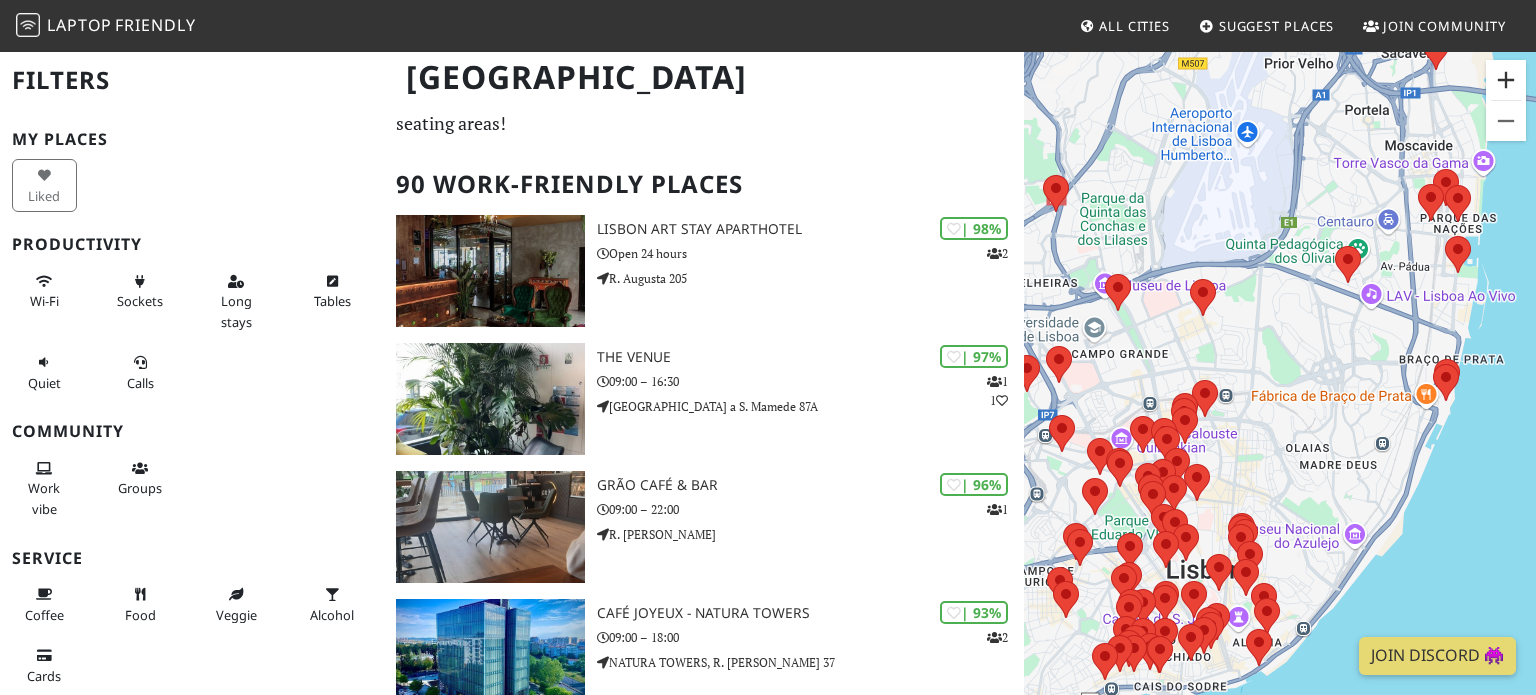 click at bounding box center [1506, 80] 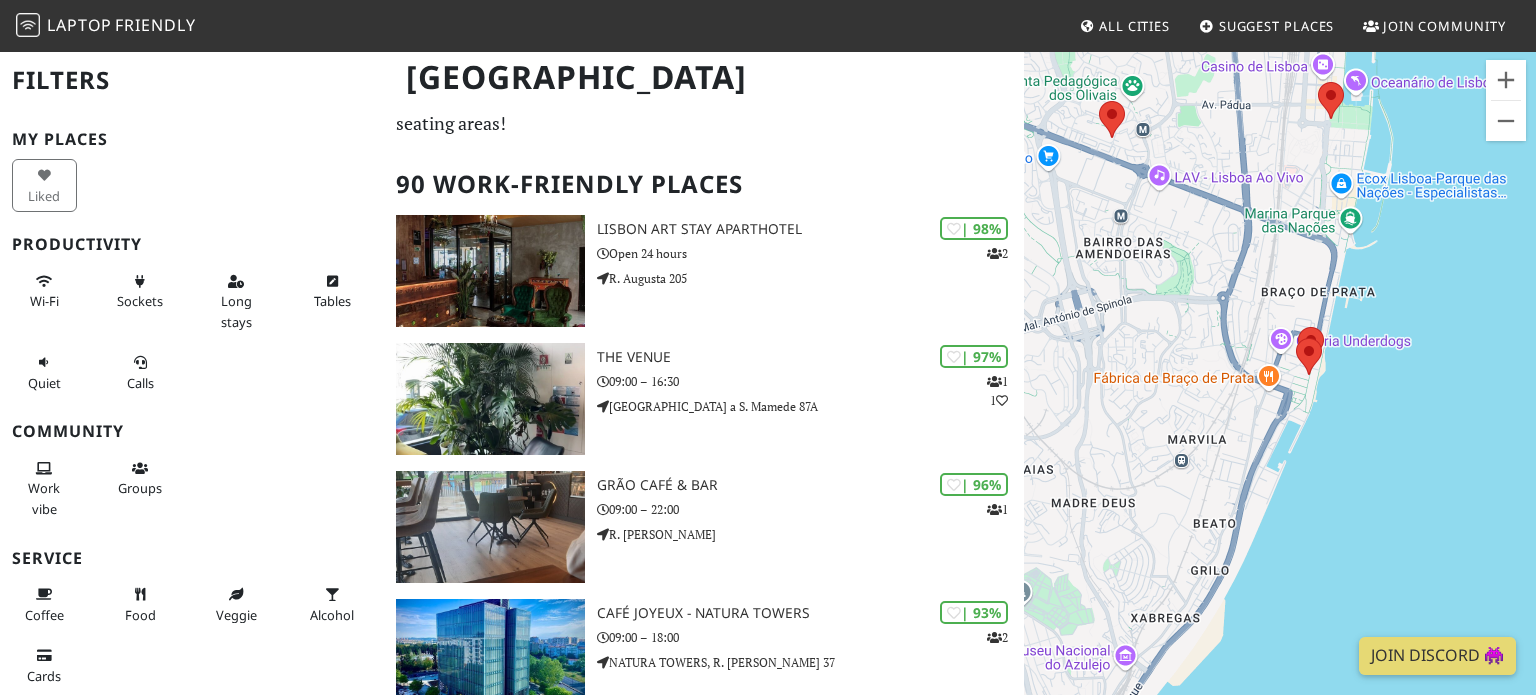 drag, startPoint x: 1417, startPoint y: 564, endPoint x: 1110, endPoint y: 528, distance: 309.10355 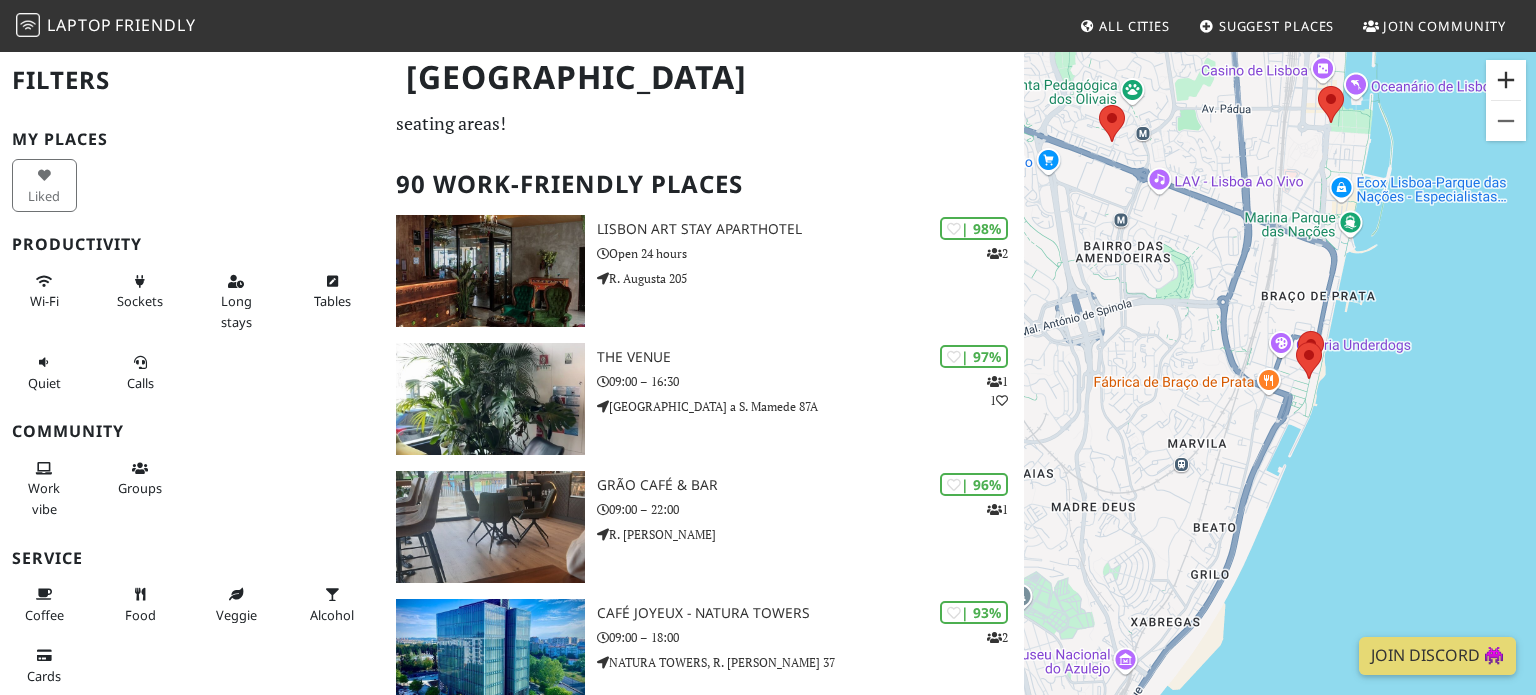 click at bounding box center (1506, 80) 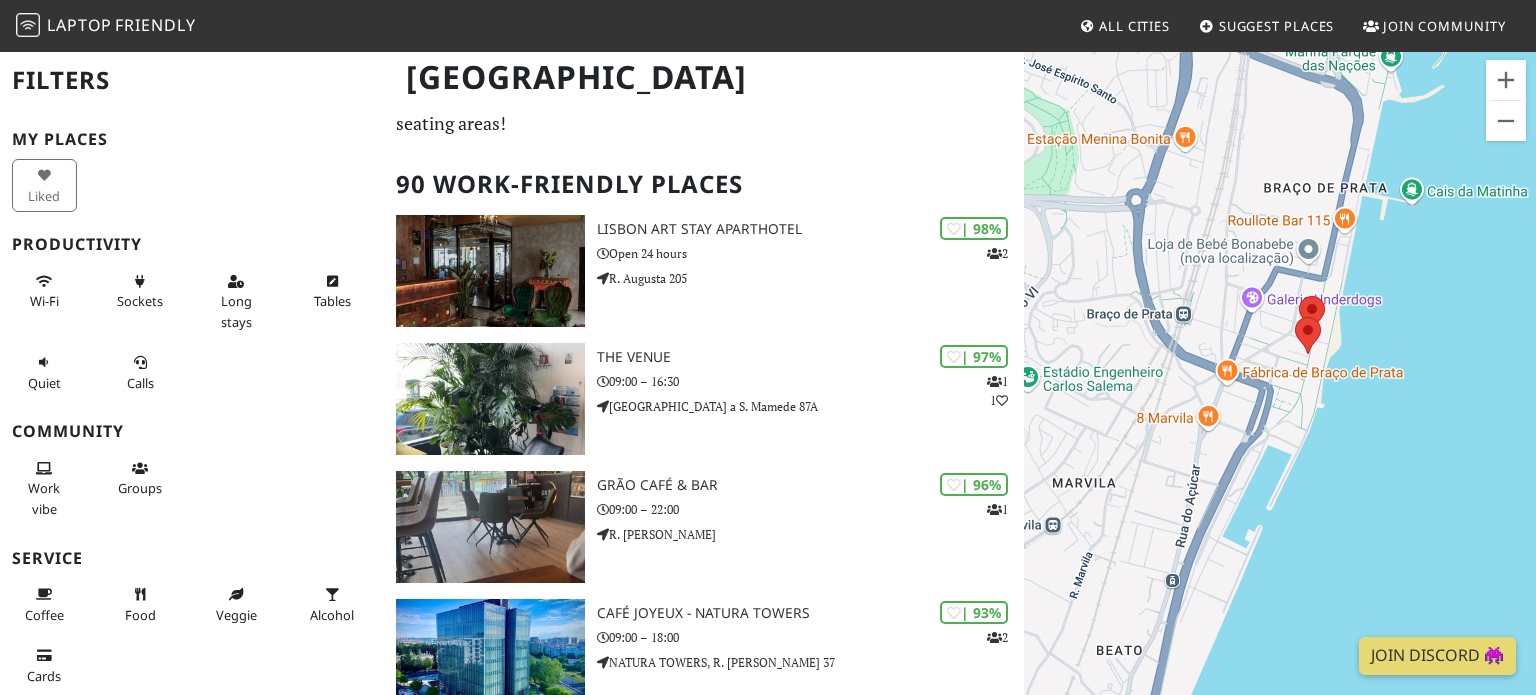 drag, startPoint x: 1260, startPoint y: 371, endPoint x: 1216, endPoint y: 362, distance: 44.911022 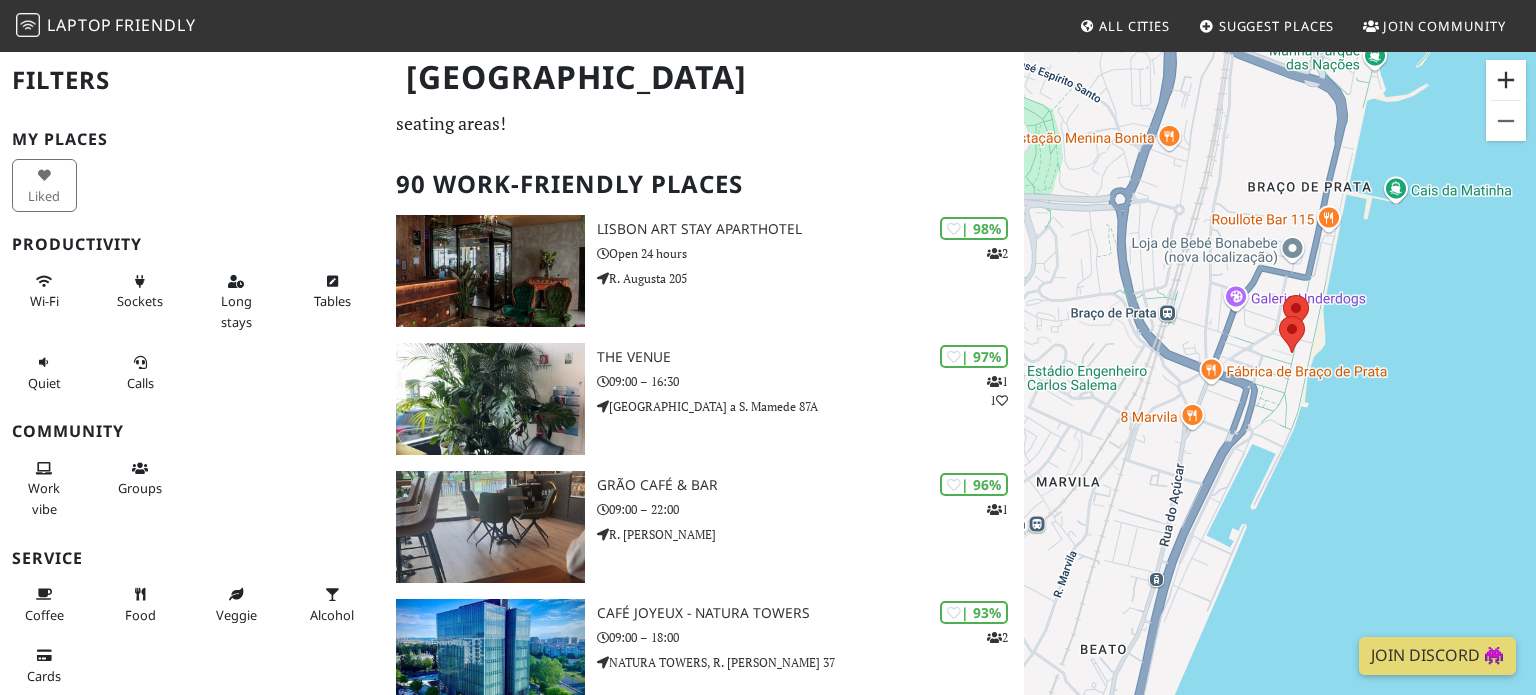 click at bounding box center (1506, 80) 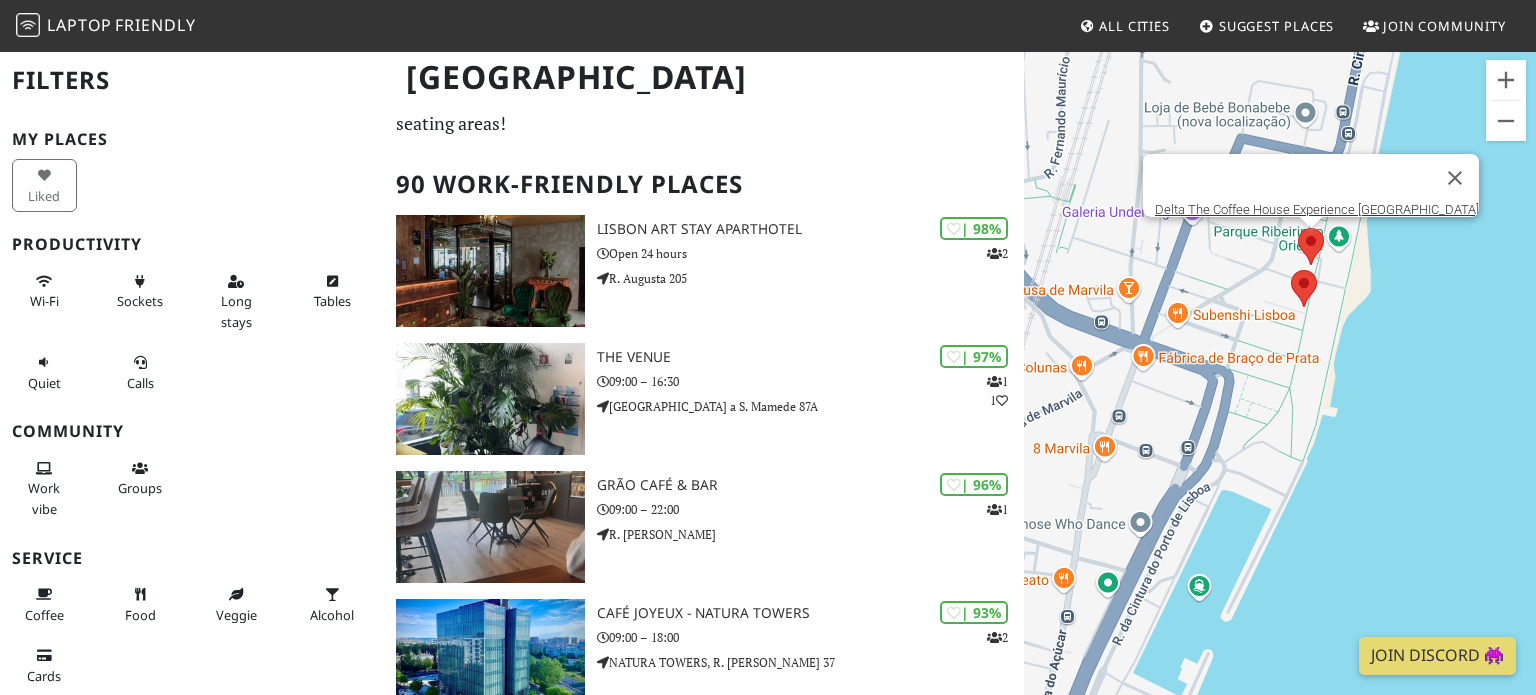 click at bounding box center (1298, 228) 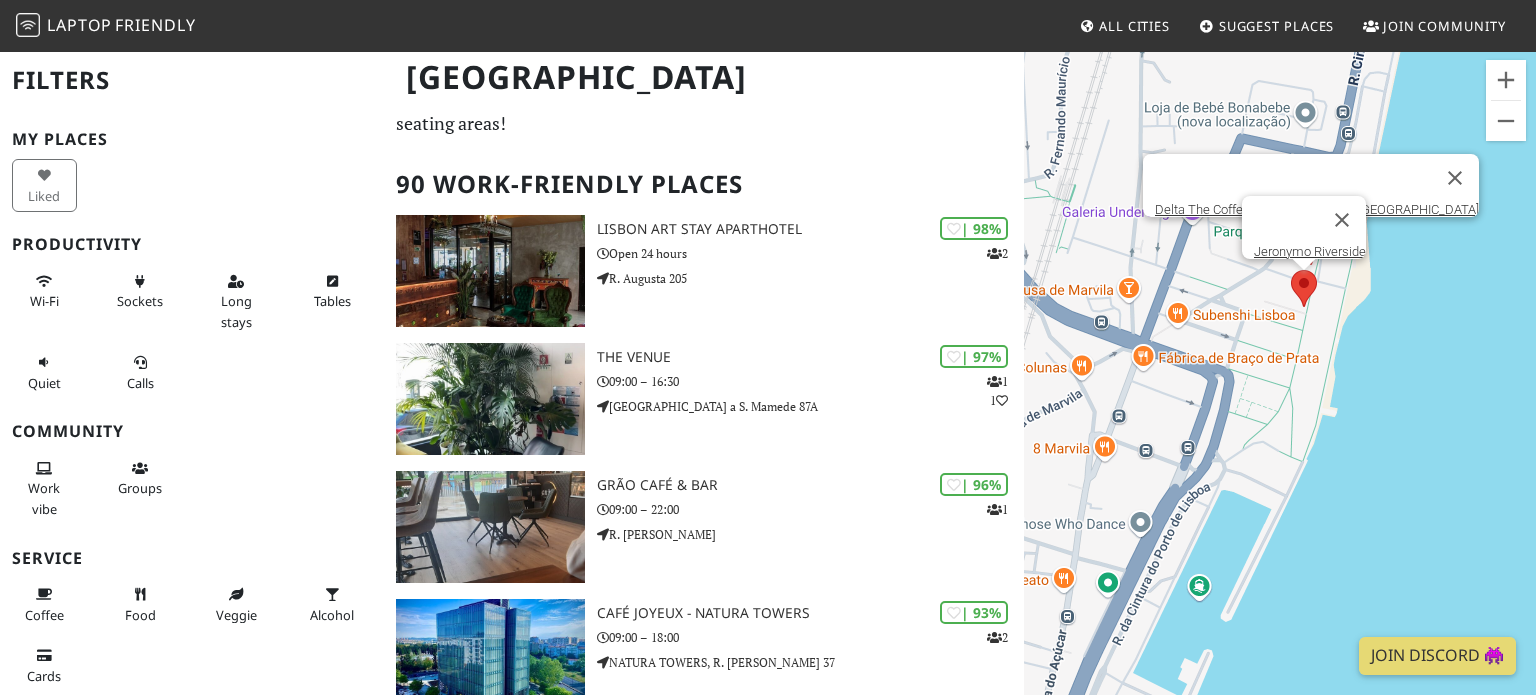 click at bounding box center [1291, 270] 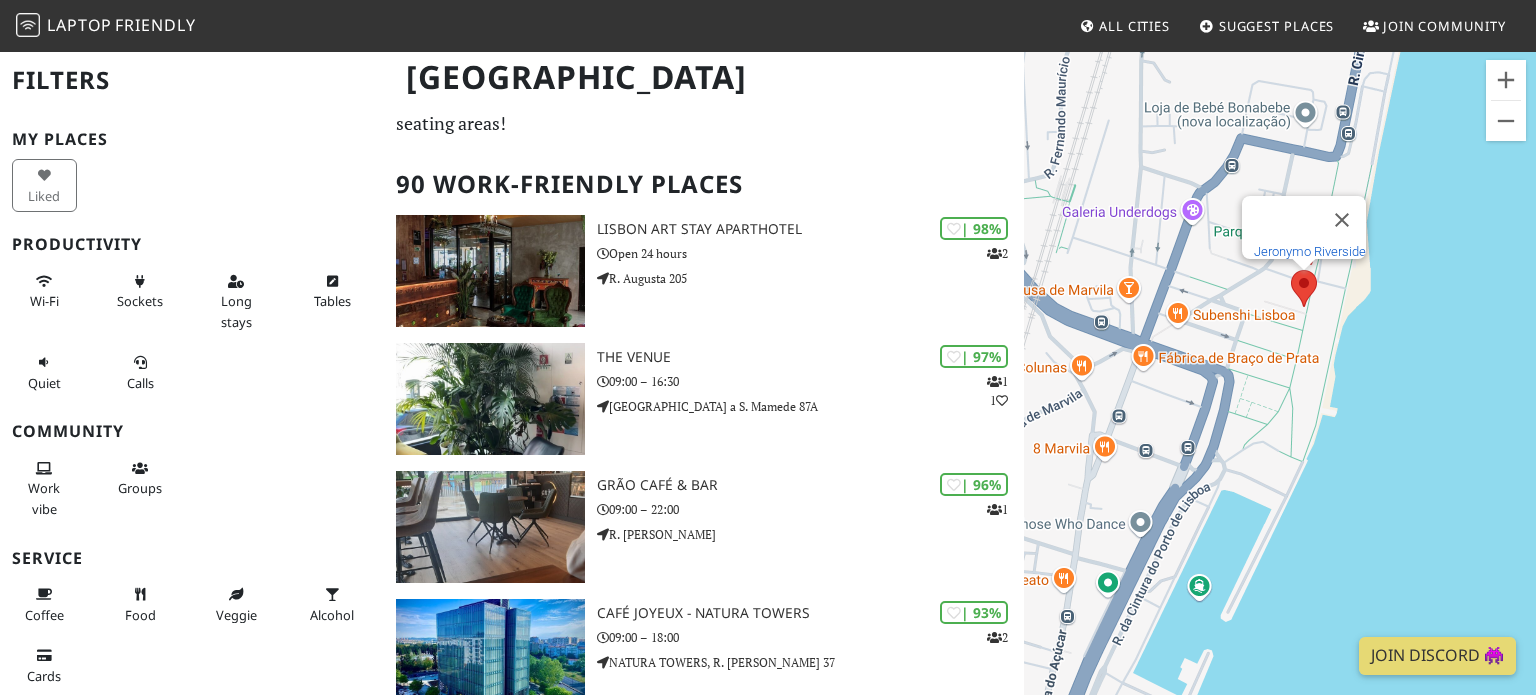 click on "Jeronymo Riverside" at bounding box center (1310, 251) 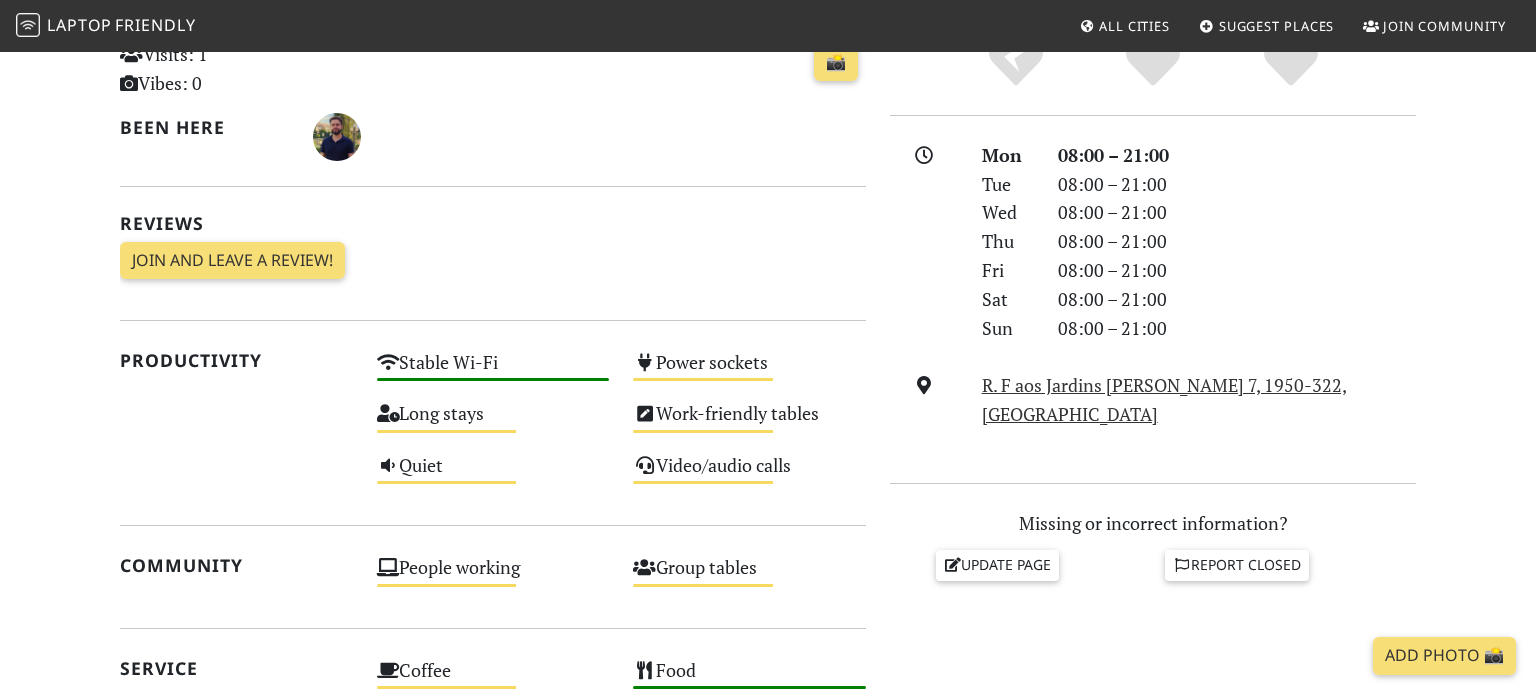 scroll, scrollTop: 539, scrollLeft: 0, axis: vertical 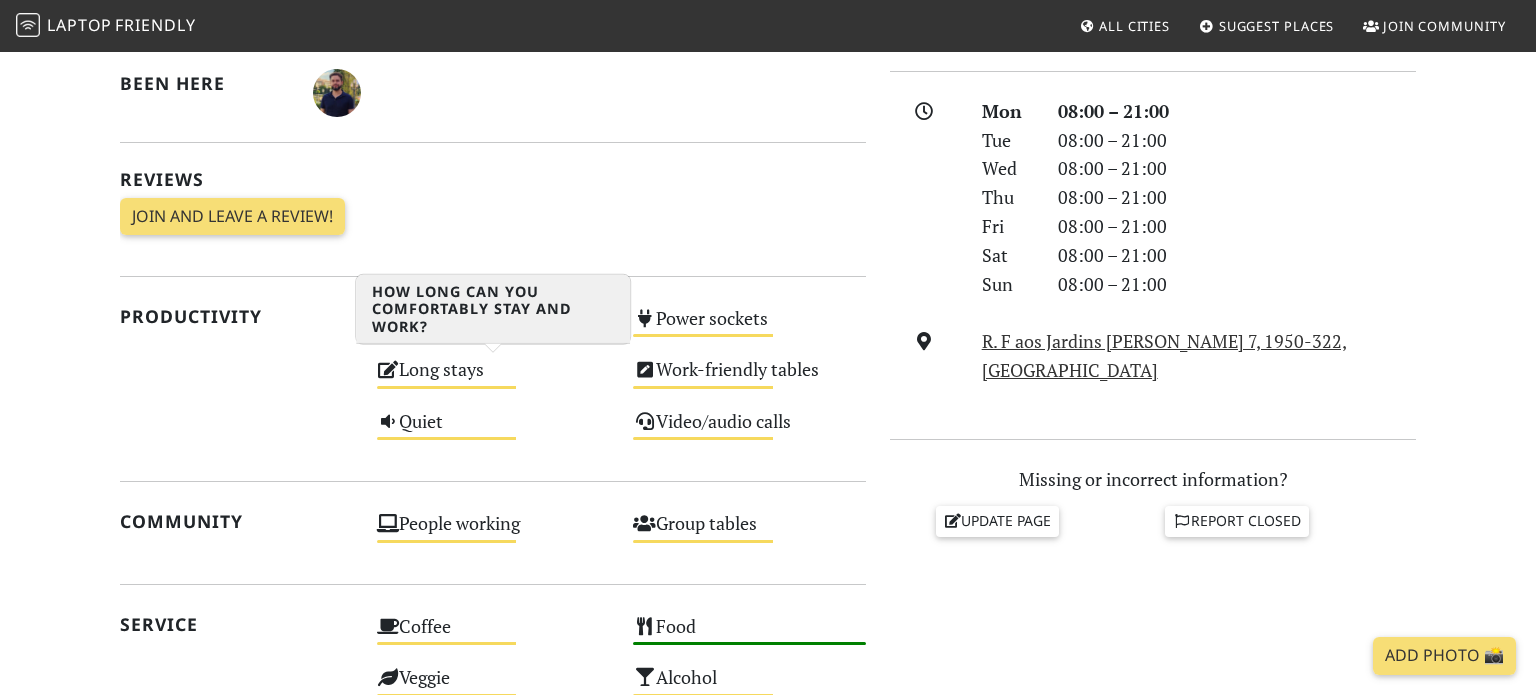 click on "Long stays
Medium" at bounding box center [493, 378] 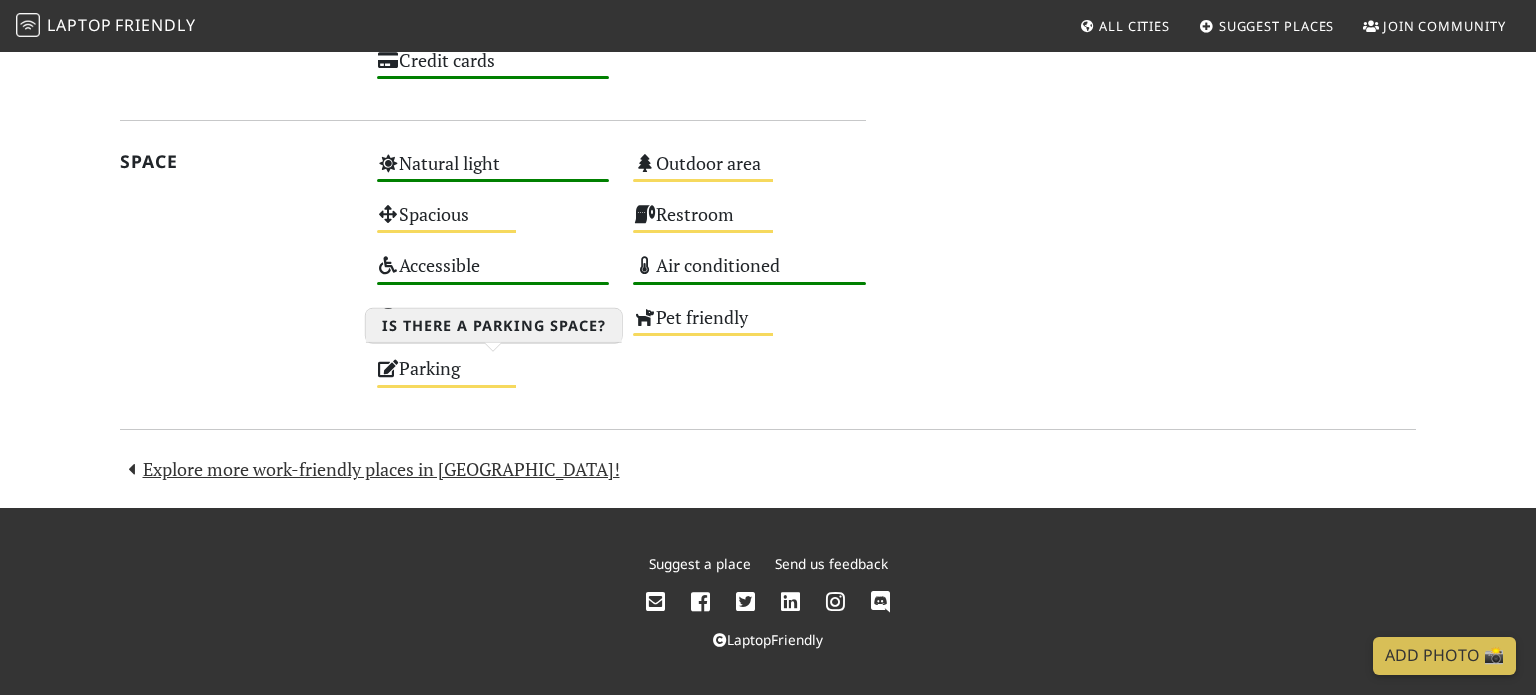 scroll, scrollTop: 0, scrollLeft: 0, axis: both 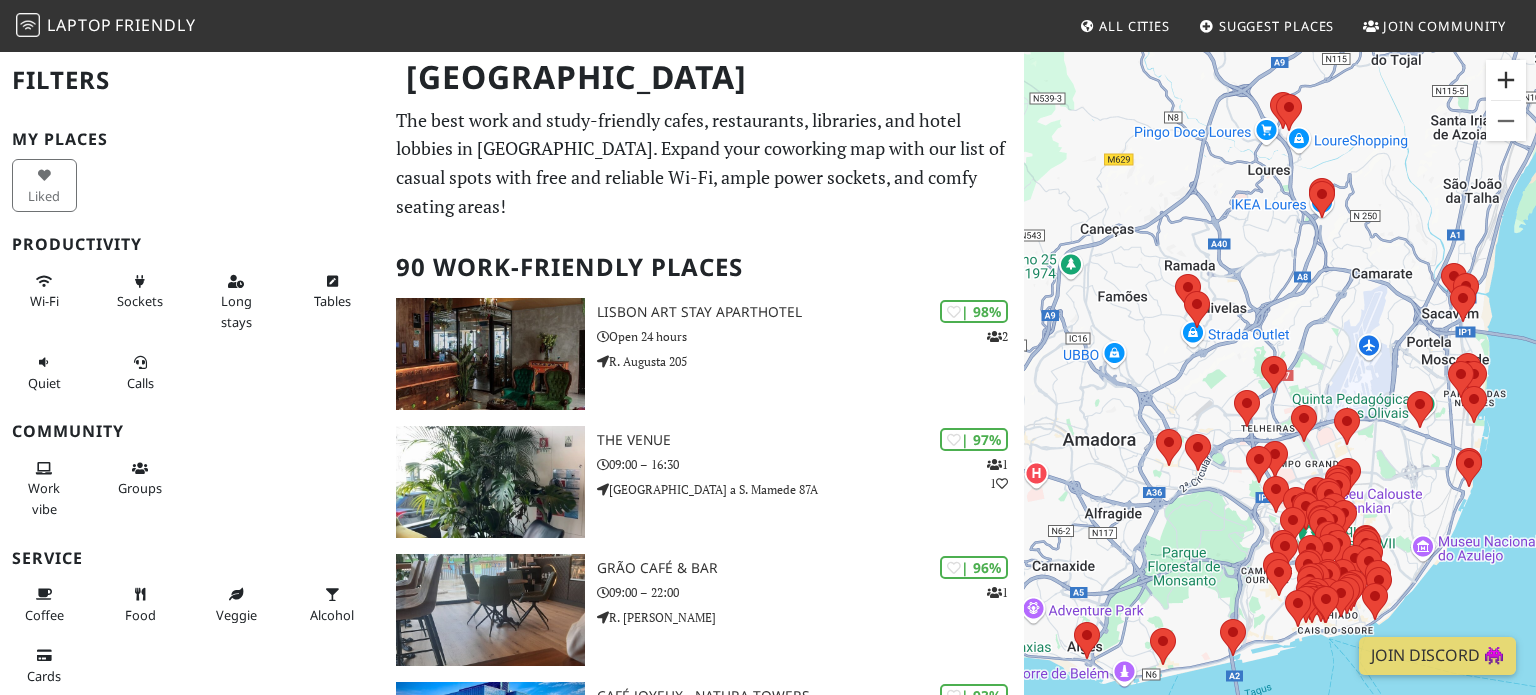 click at bounding box center [1506, 80] 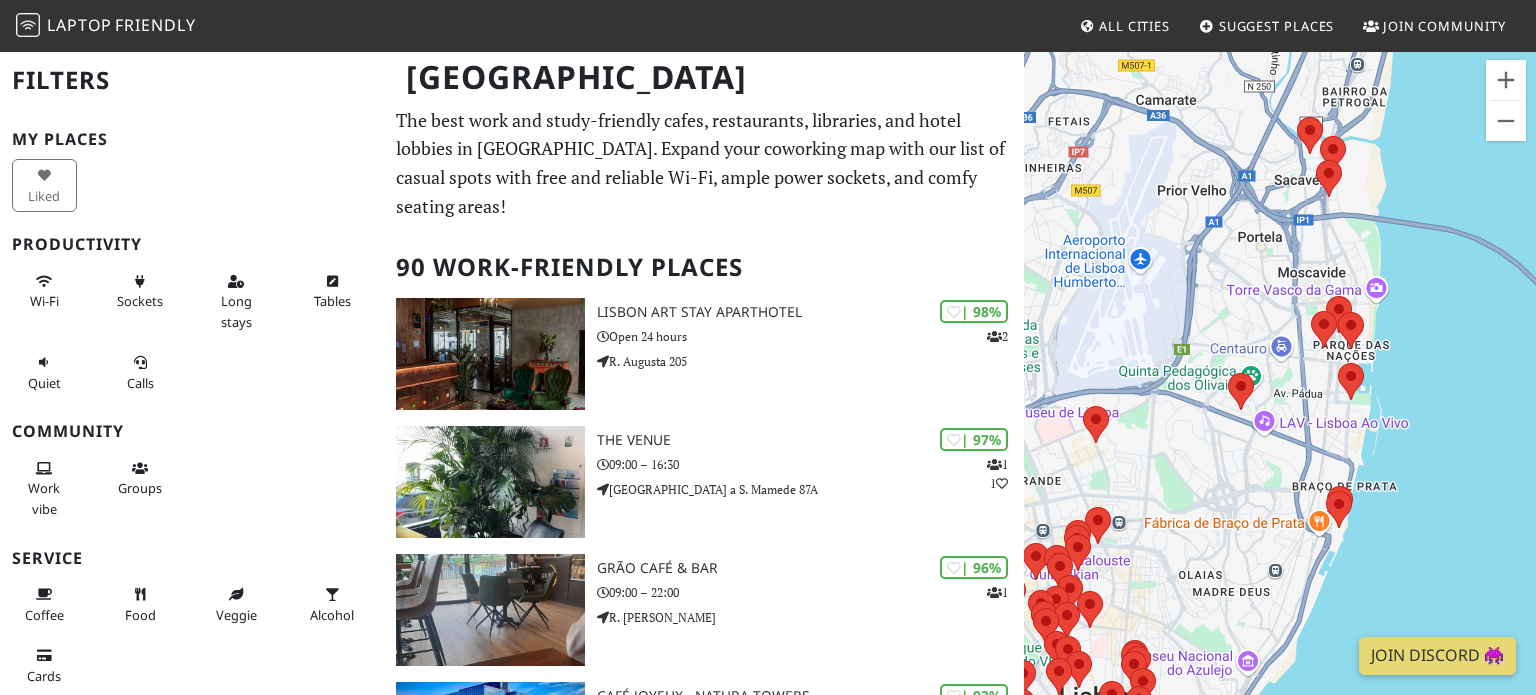 drag, startPoint x: 1524, startPoint y: 473, endPoint x: 1140, endPoint y: 418, distance: 387.9188 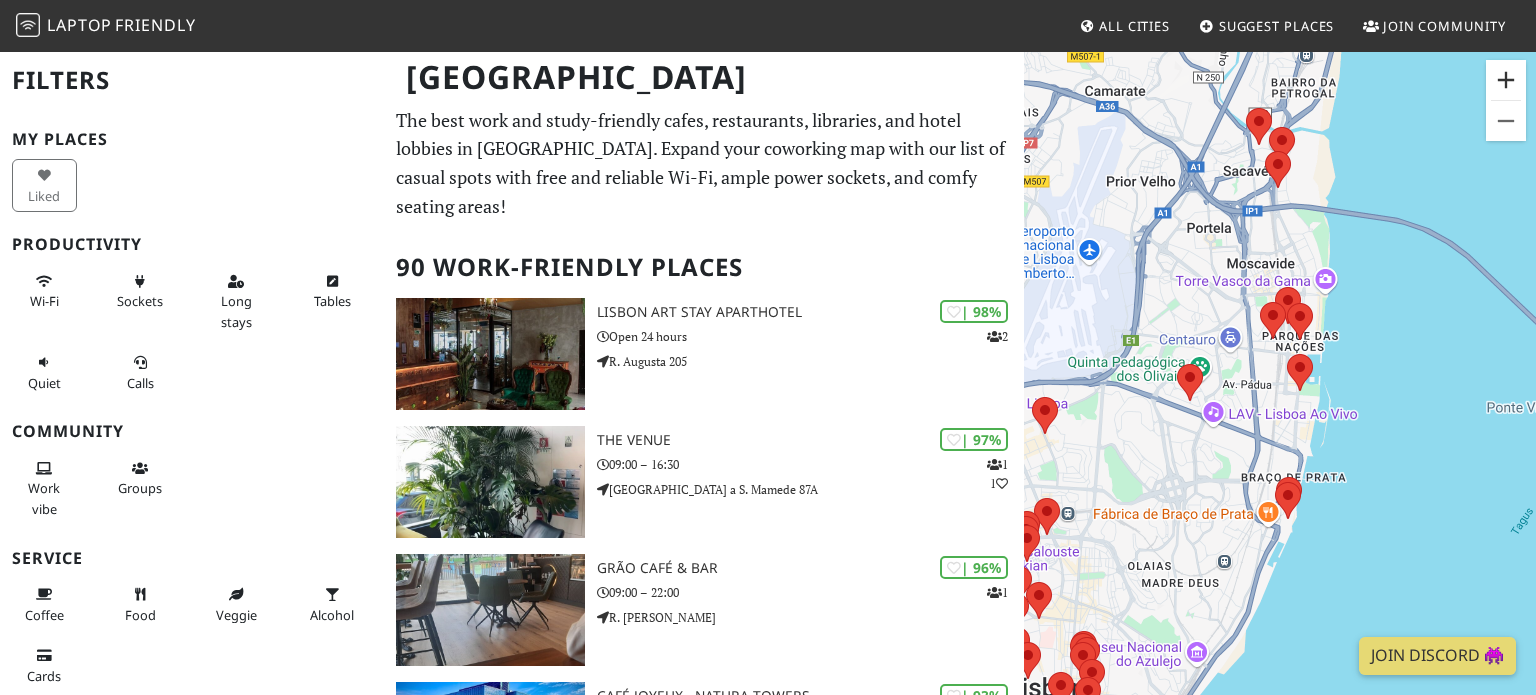click at bounding box center [1506, 80] 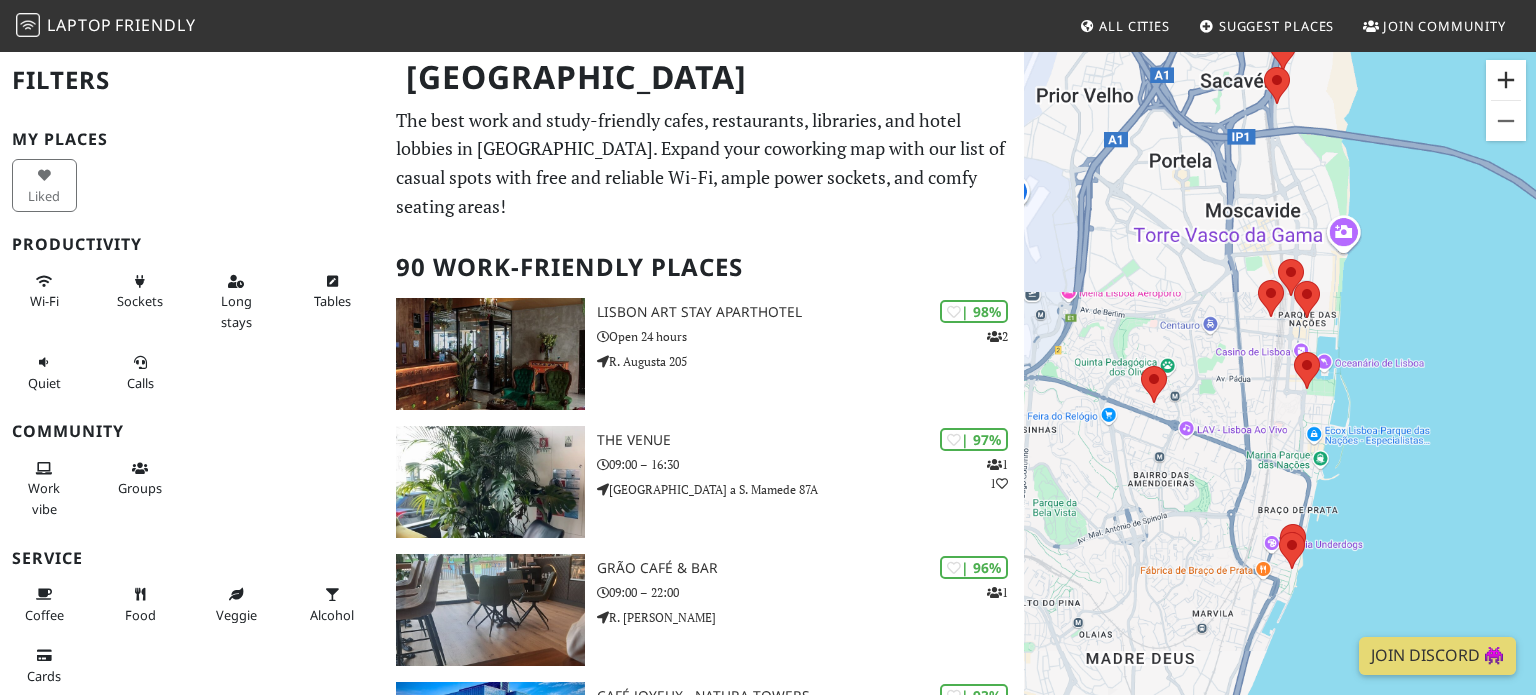 click at bounding box center (1506, 80) 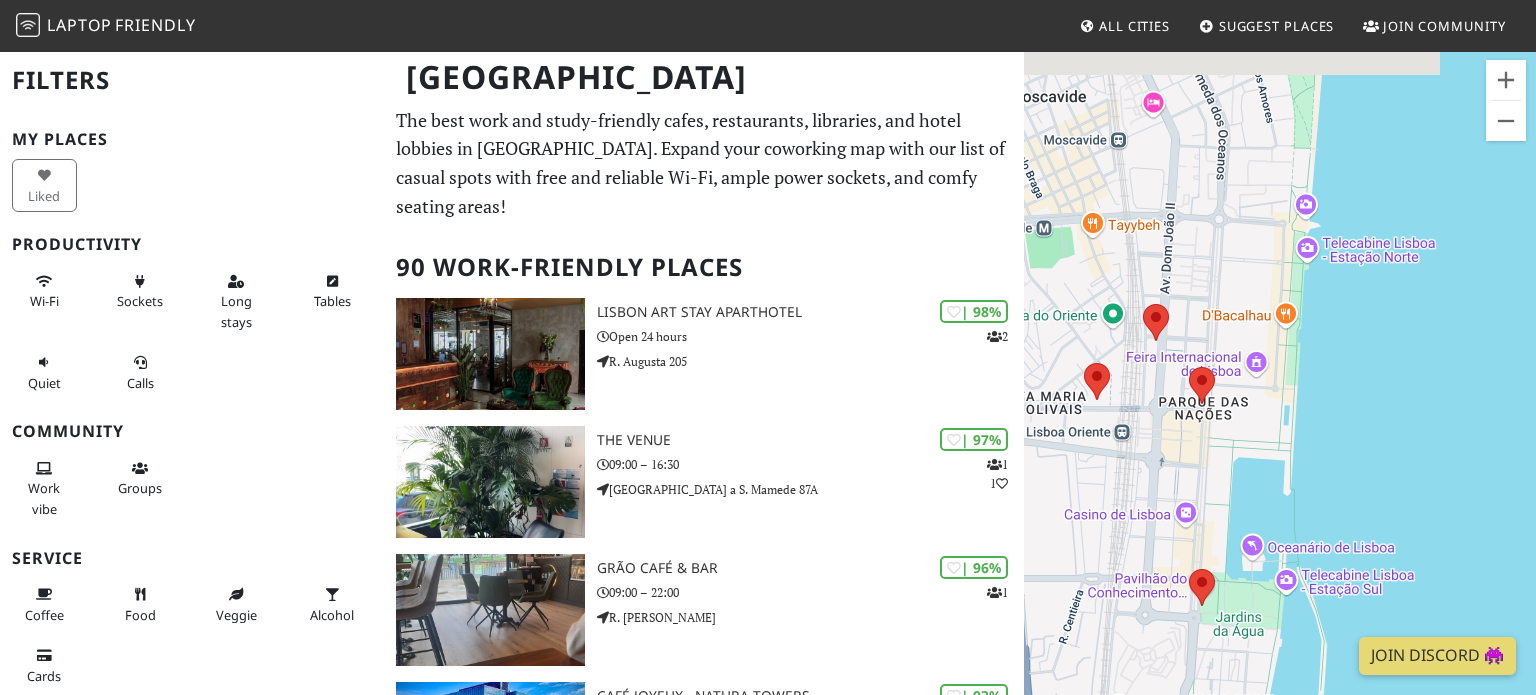 drag, startPoint x: 1395, startPoint y: 414, endPoint x: 1234, endPoint y: 649, distance: 284.86136 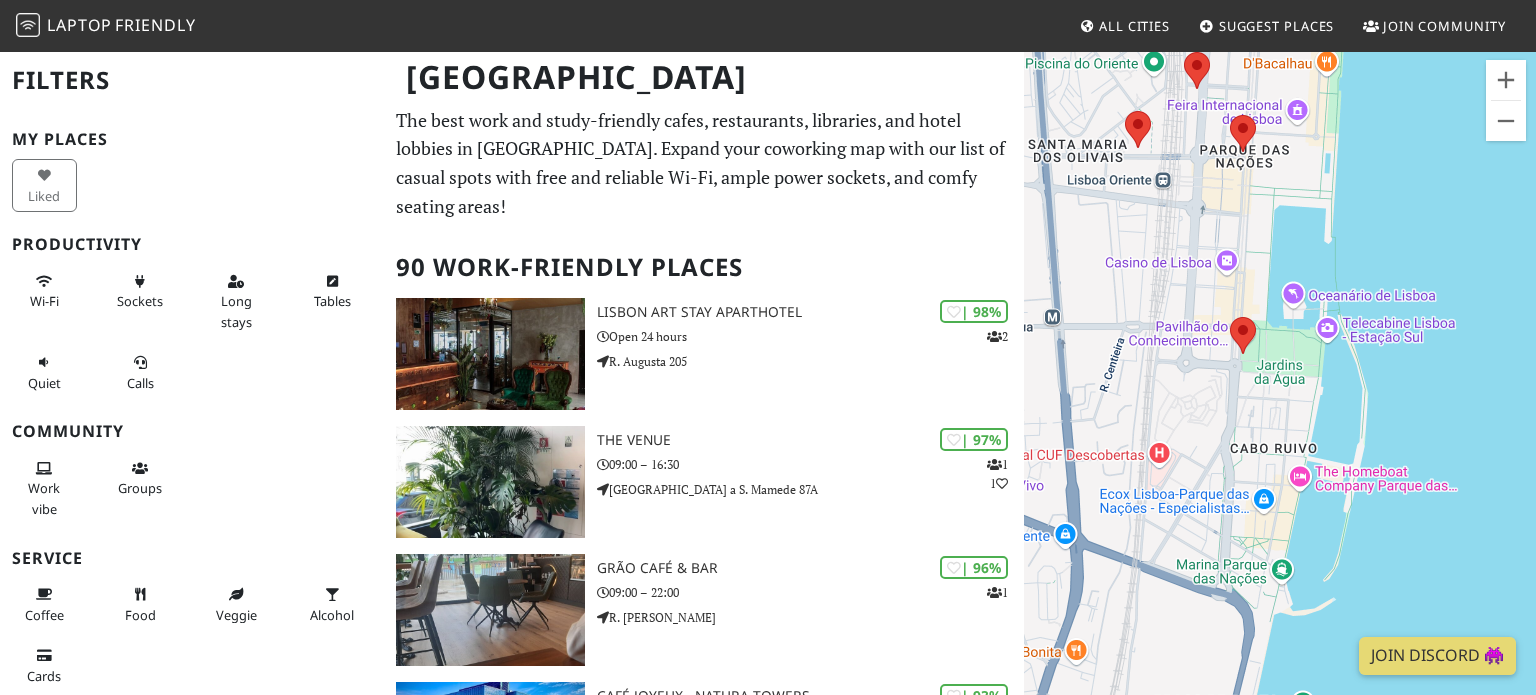drag, startPoint x: 1192, startPoint y: 484, endPoint x: 1222, endPoint y: 186, distance: 299.50626 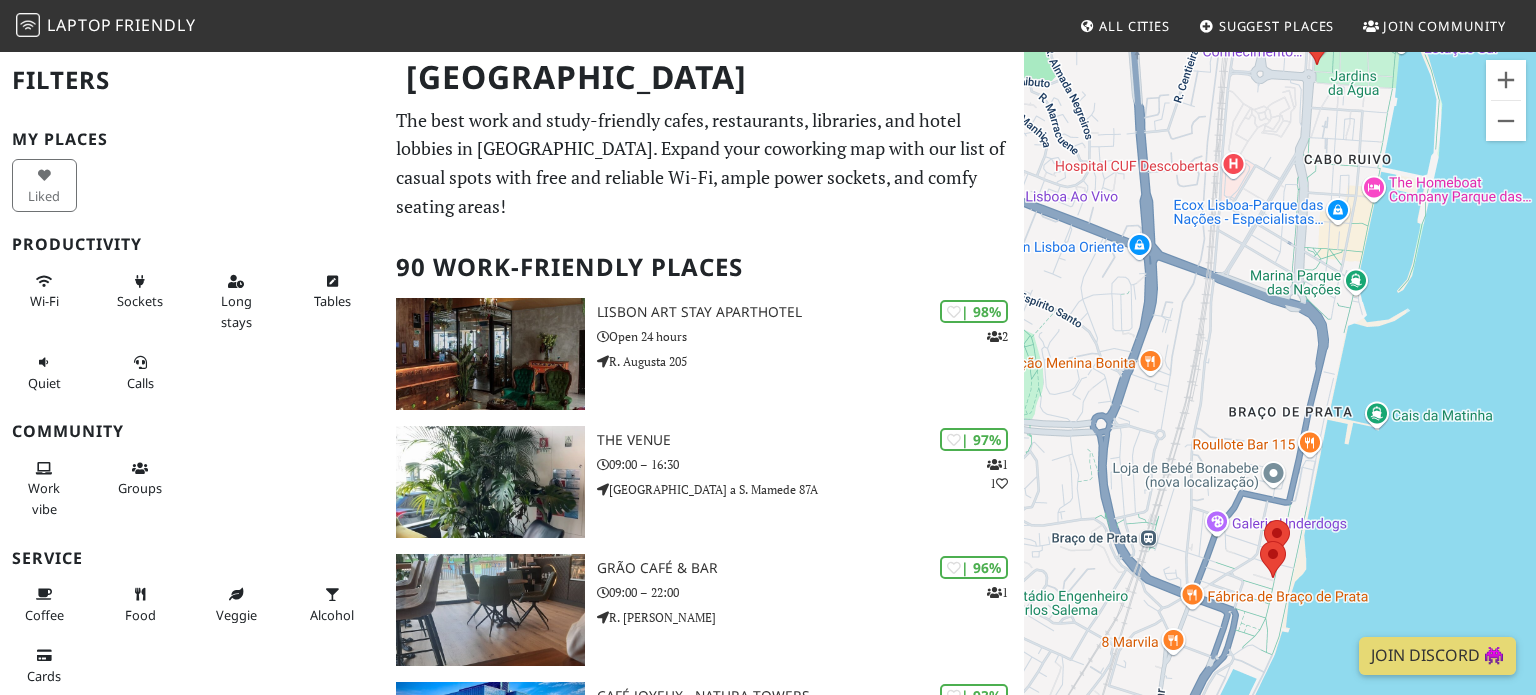 drag, startPoint x: 1166, startPoint y: 422, endPoint x: 1237, endPoint y: 129, distance: 301.47968 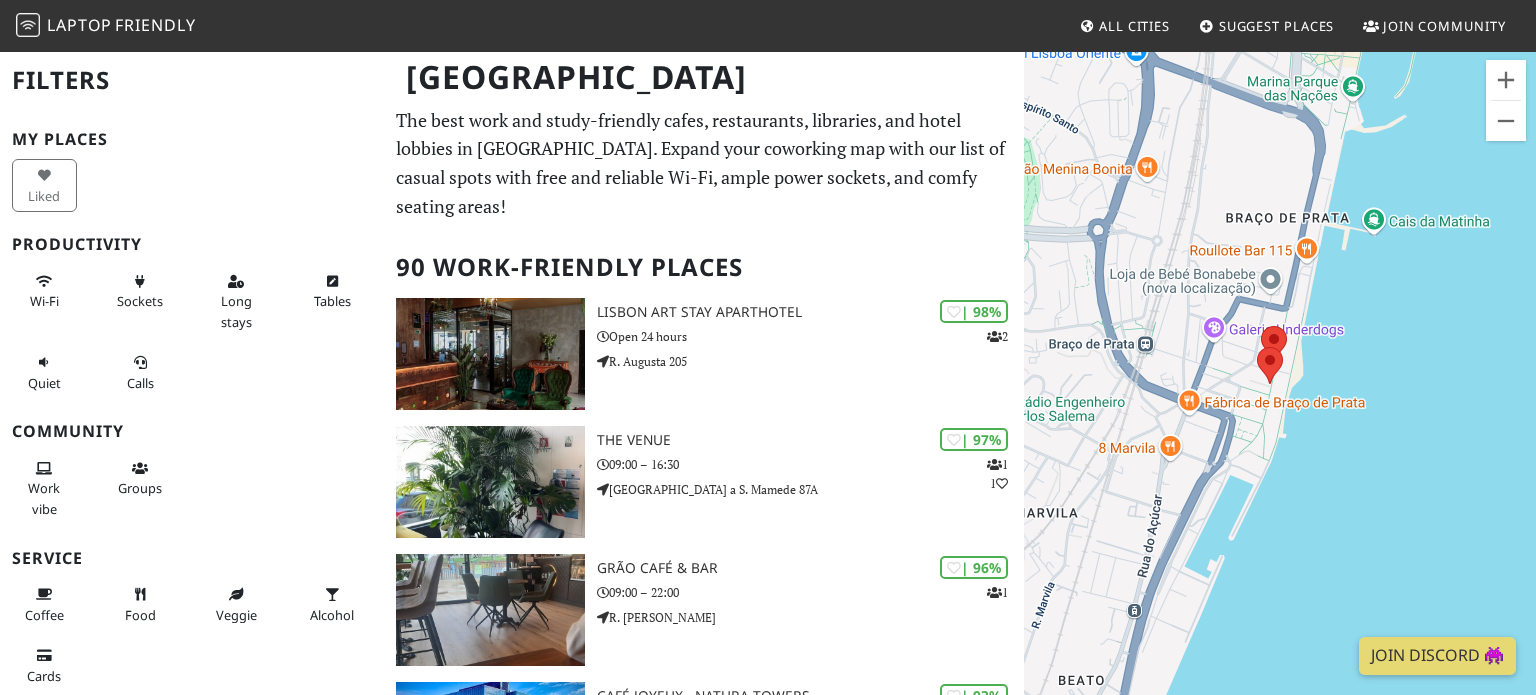 drag, startPoint x: 1240, startPoint y: 411, endPoint x: 1232, endPoint y: 207, distance: 204.1568 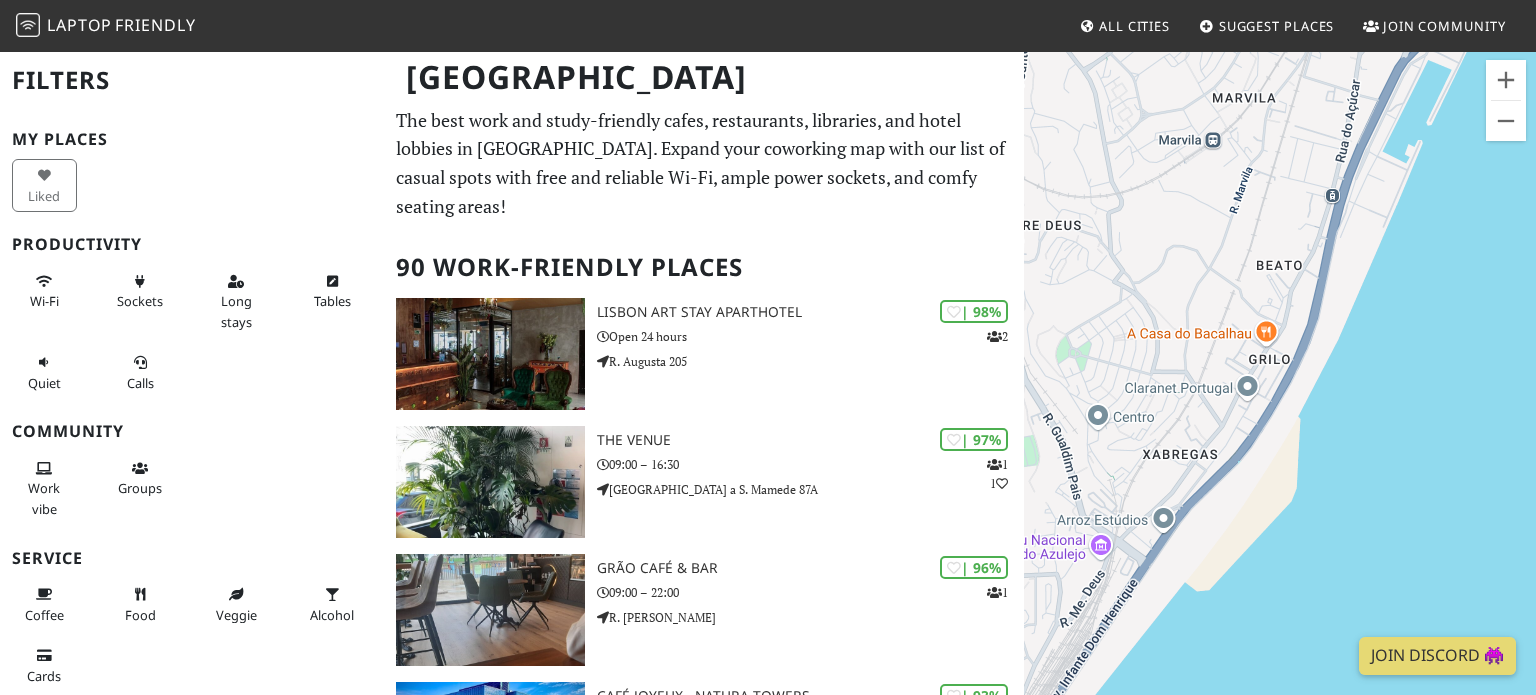 drag, startPoint x: 1187, startPoint y: 424, endPoint x: 1385, endPoint y: 1, distance: 467.04712 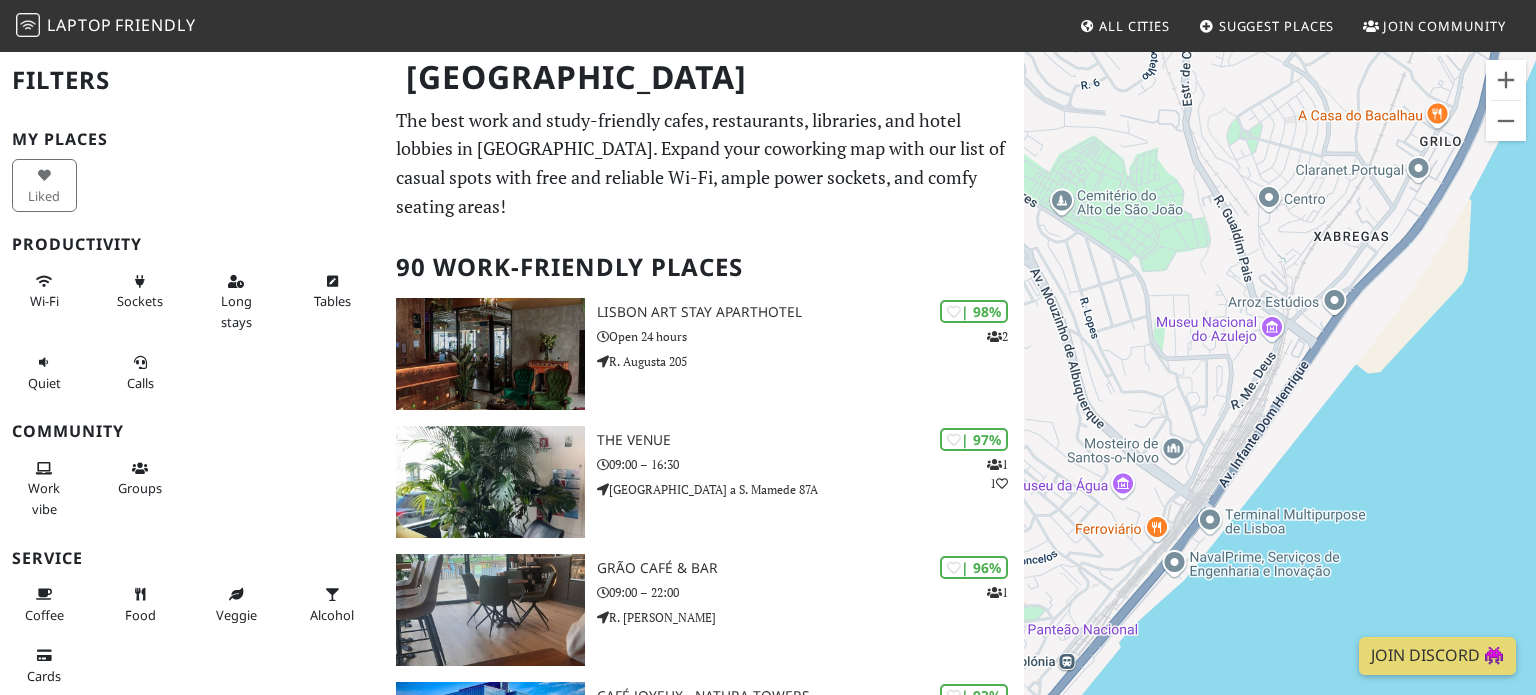 drag, startPoint x: 1211, startPoint y: 419, endPoint x: 1403, endPoint y: 186, distance: 301.91556 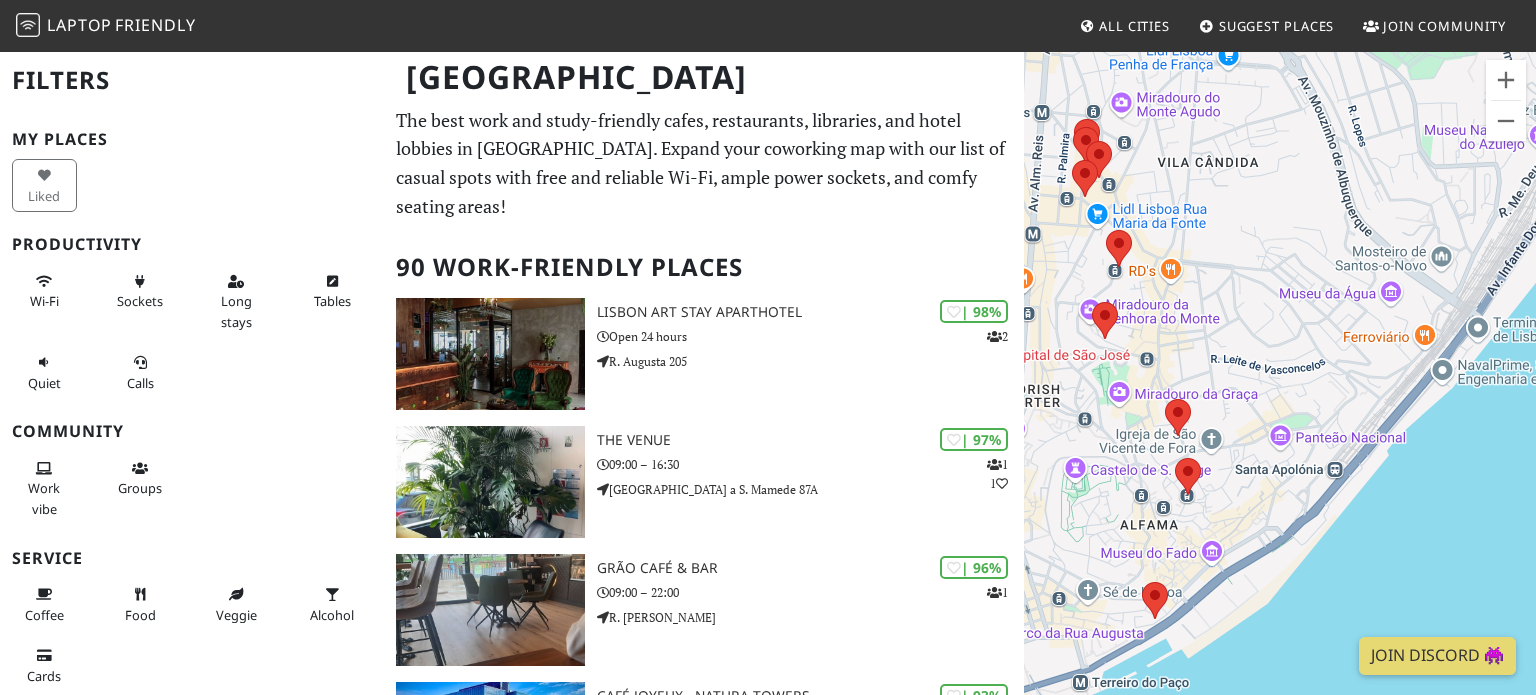 drag, startPoint x: 1179, startPoint y: 427, endPoint x: 1440, endPoint y: 253, distance: 313.68295 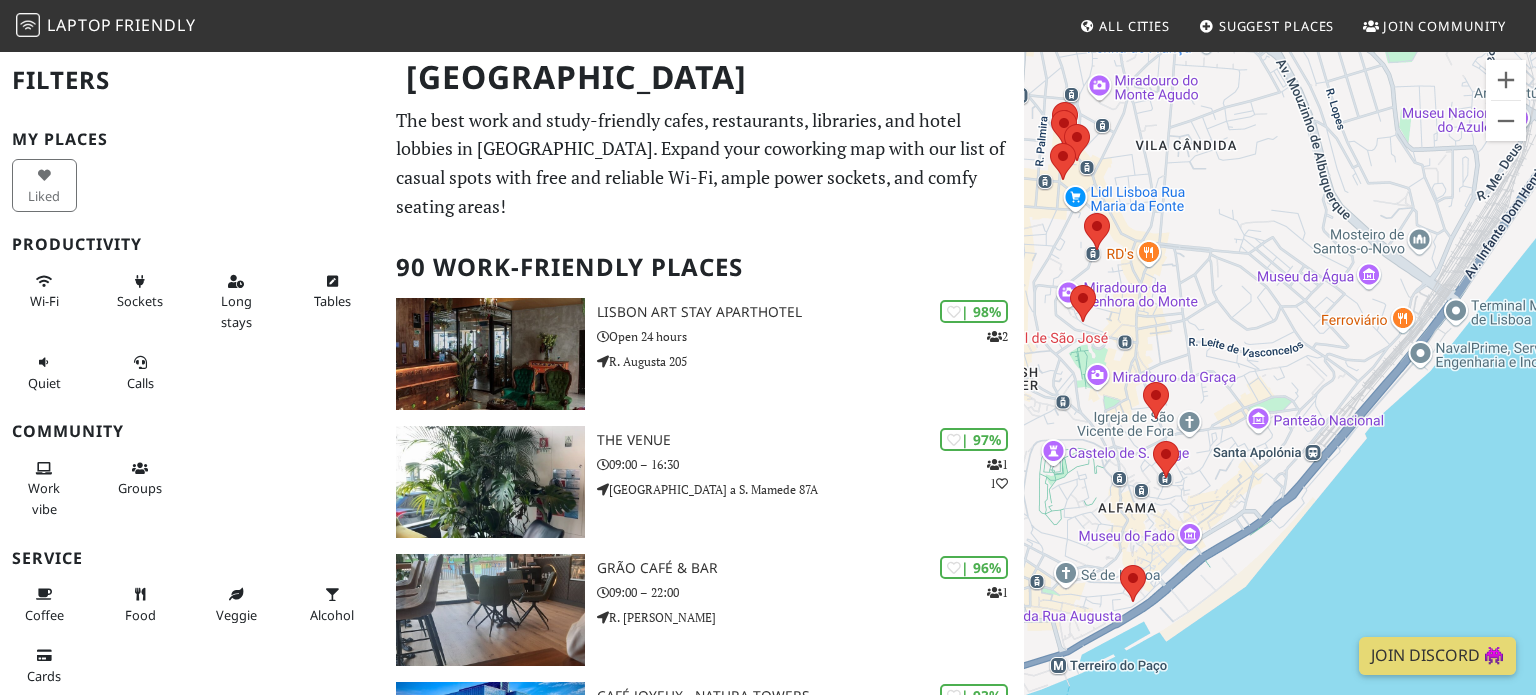 drag, startPoint x: 1365, startPoint y: 347, endPoint x: 1341, endPoint y: 325, distance: 32.55764 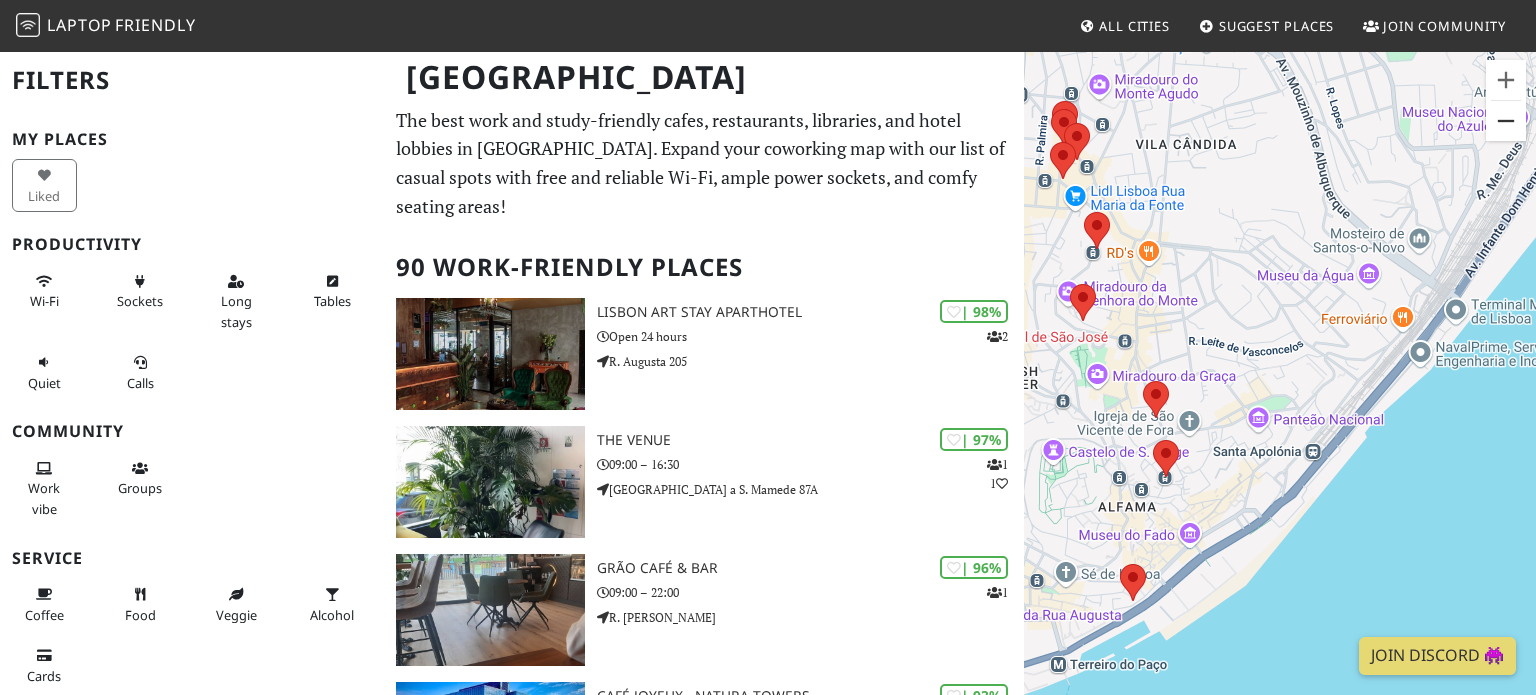 click at bounding box center (1506, 121) 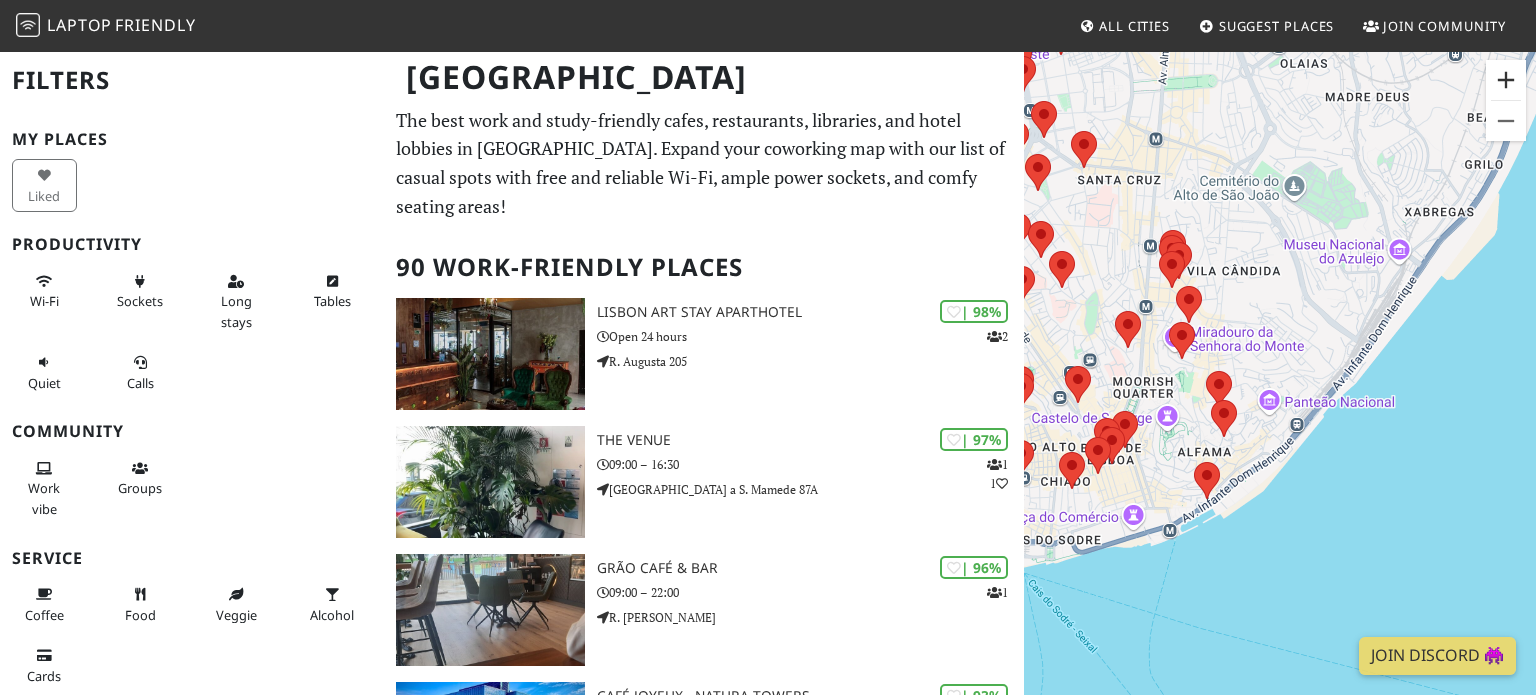 click at bounding box center (1506, 80) 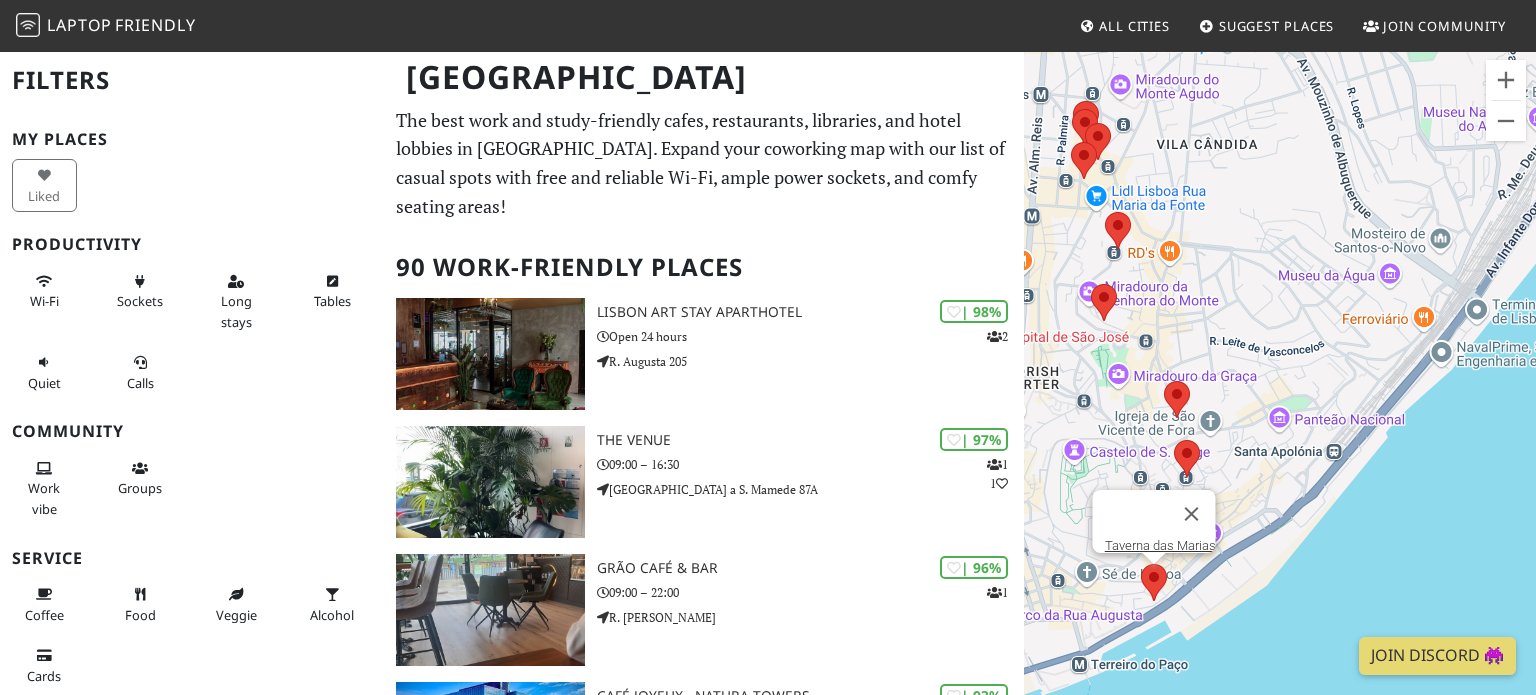 click at bounding box center [1141, 564] 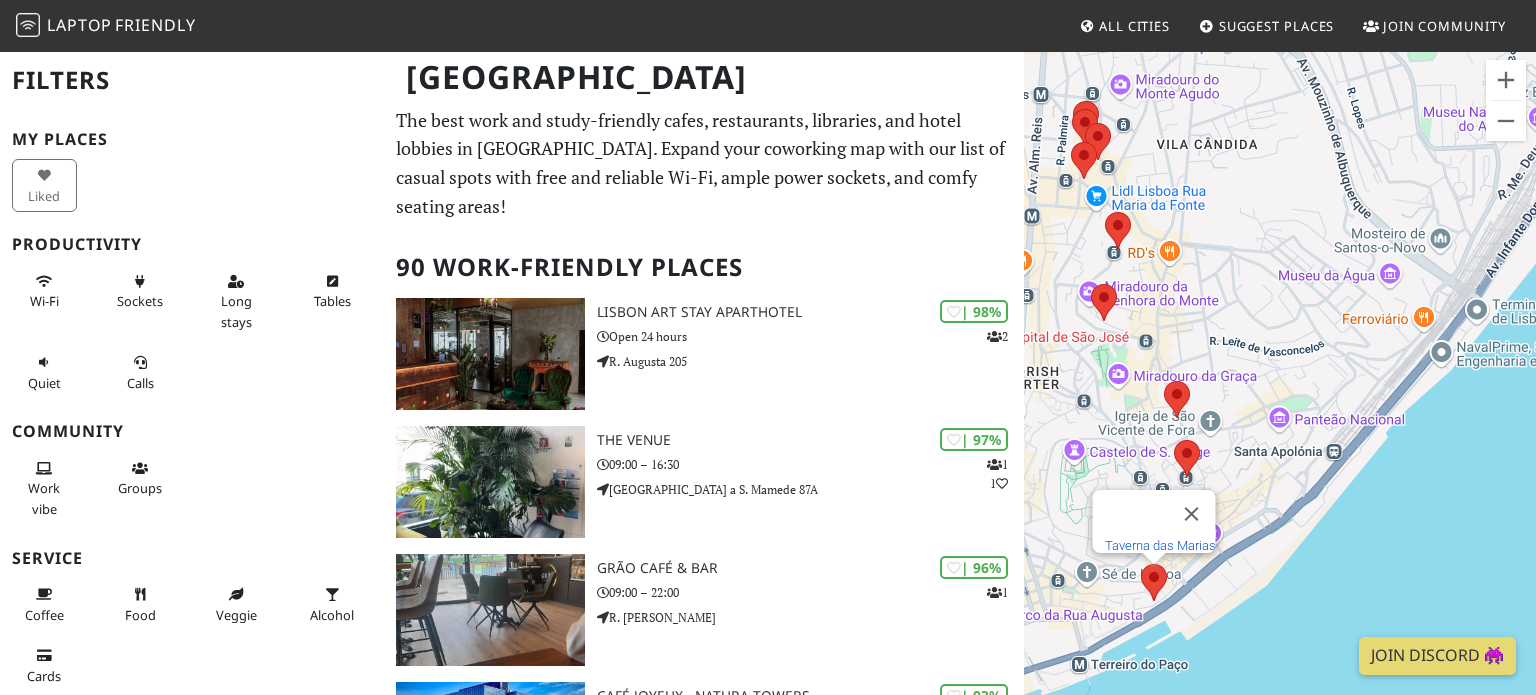 click on "Taverna das Marias" at bounding box center (1160, 545) 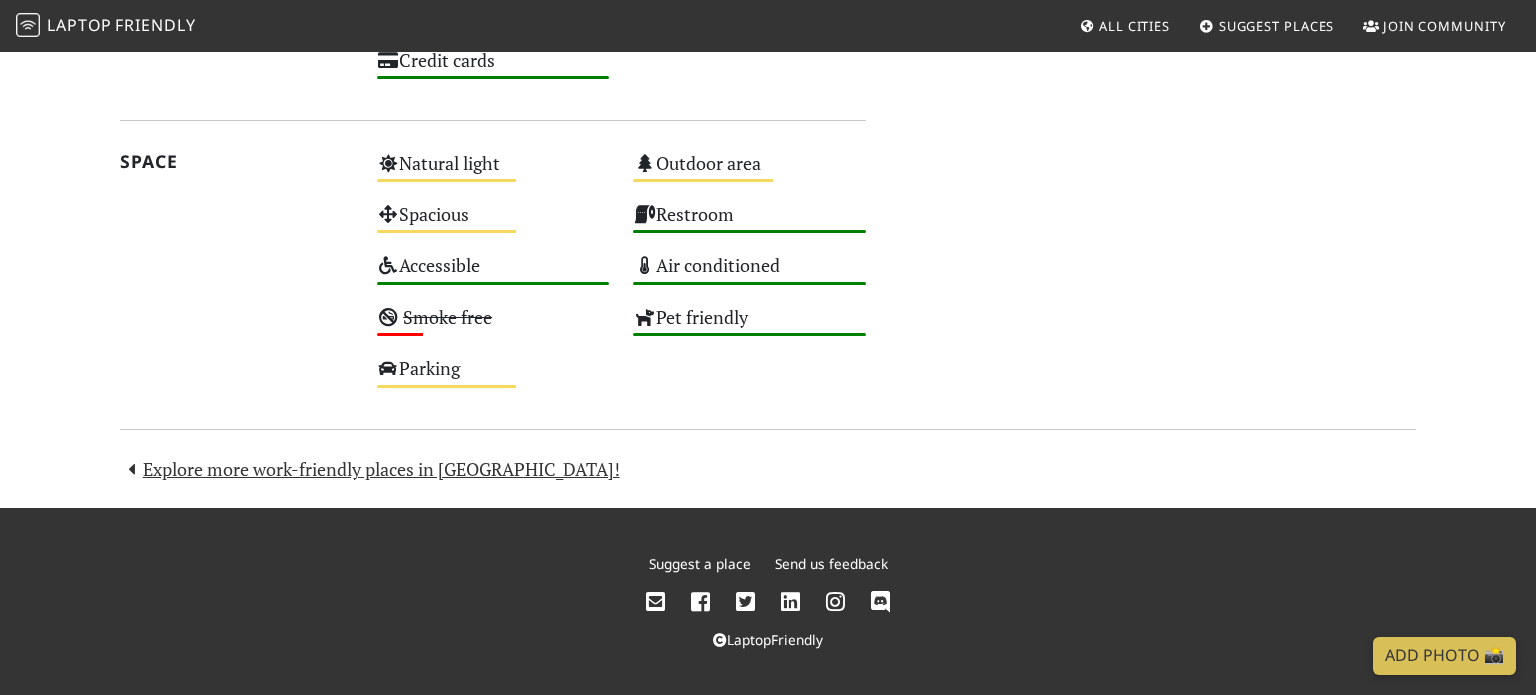 scroll, scrollTop: 0, scrollLeft: 0, axis: both 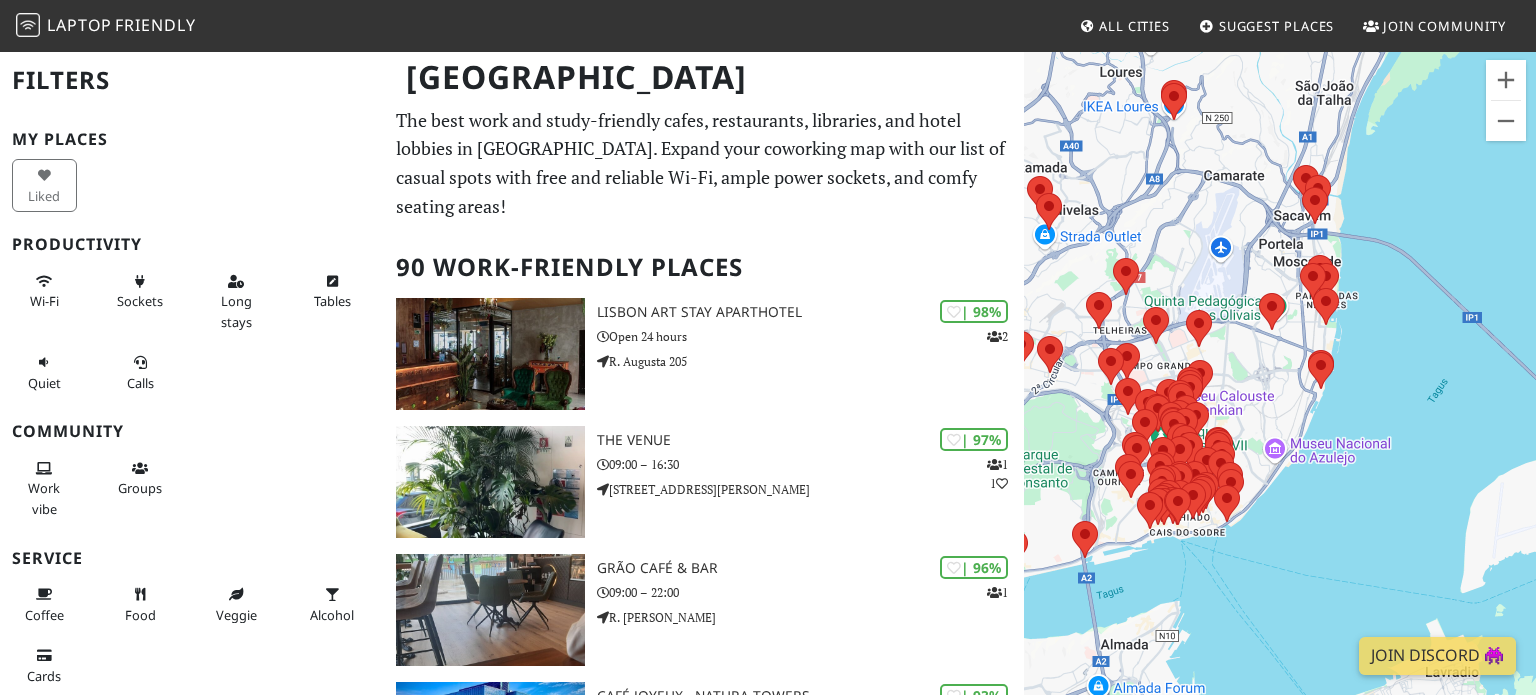 drag, startPoint x: 1445, startPoint y: 505, endPoint x: 1280, endPoint y: 397, distance: 197.20294 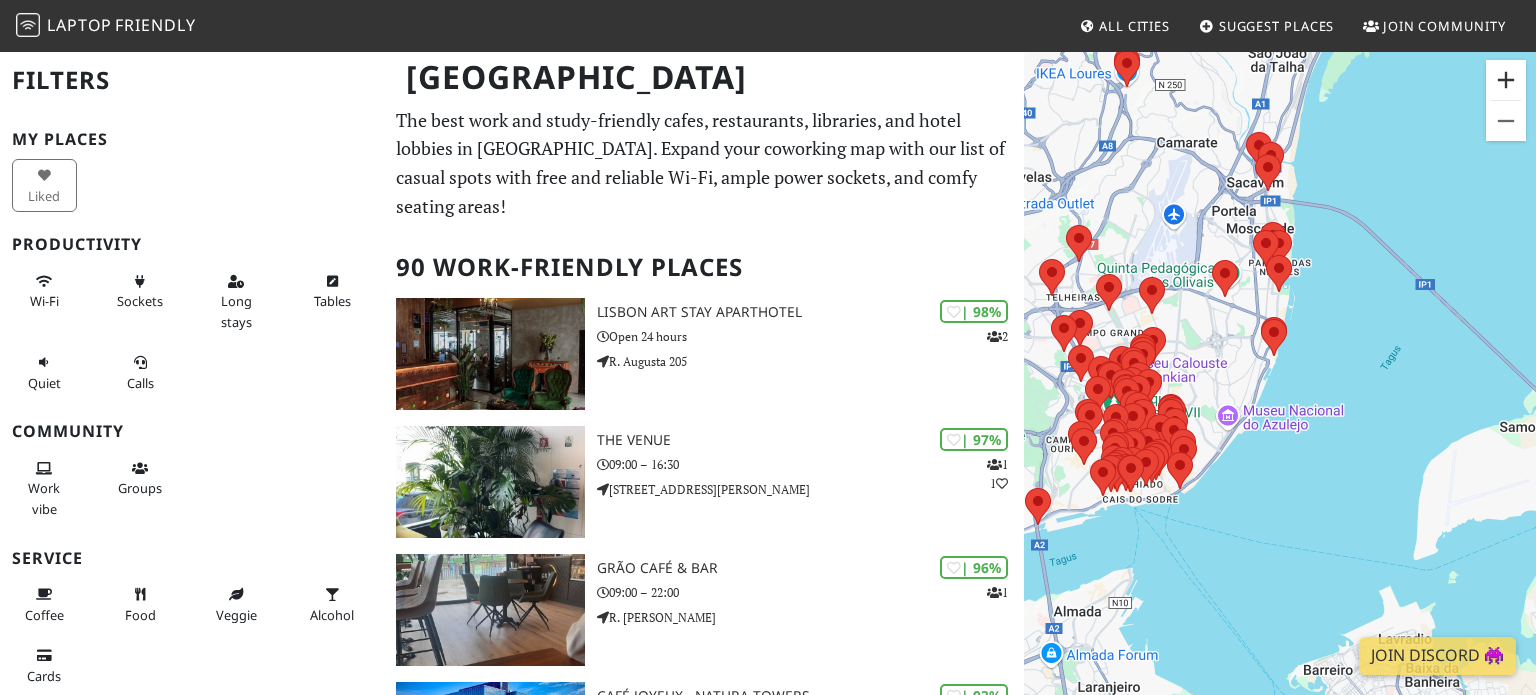 click at bounding box center [1506, 80] 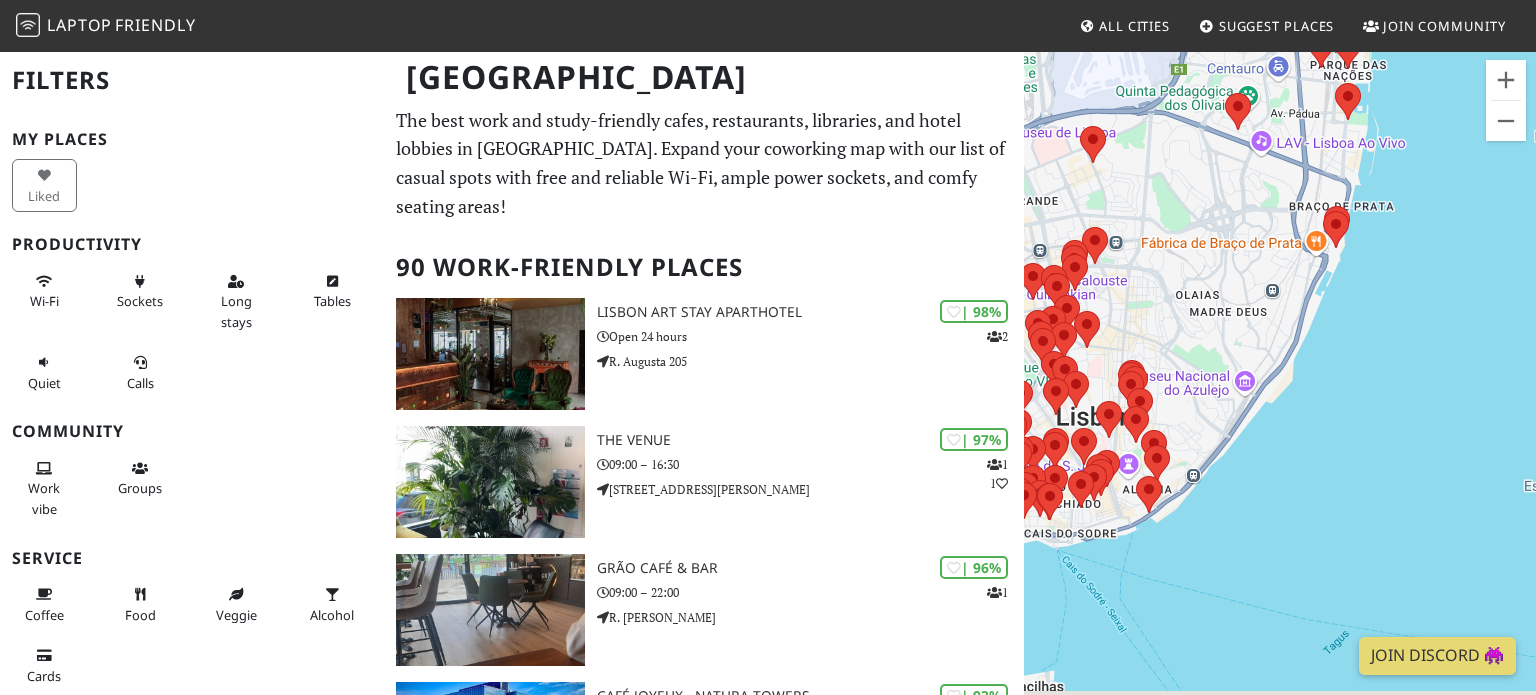 drag, startPoint x: 1149, startPoint y: 418, endPoint x: 1274, endPoint y: 323, distance: 157.00319 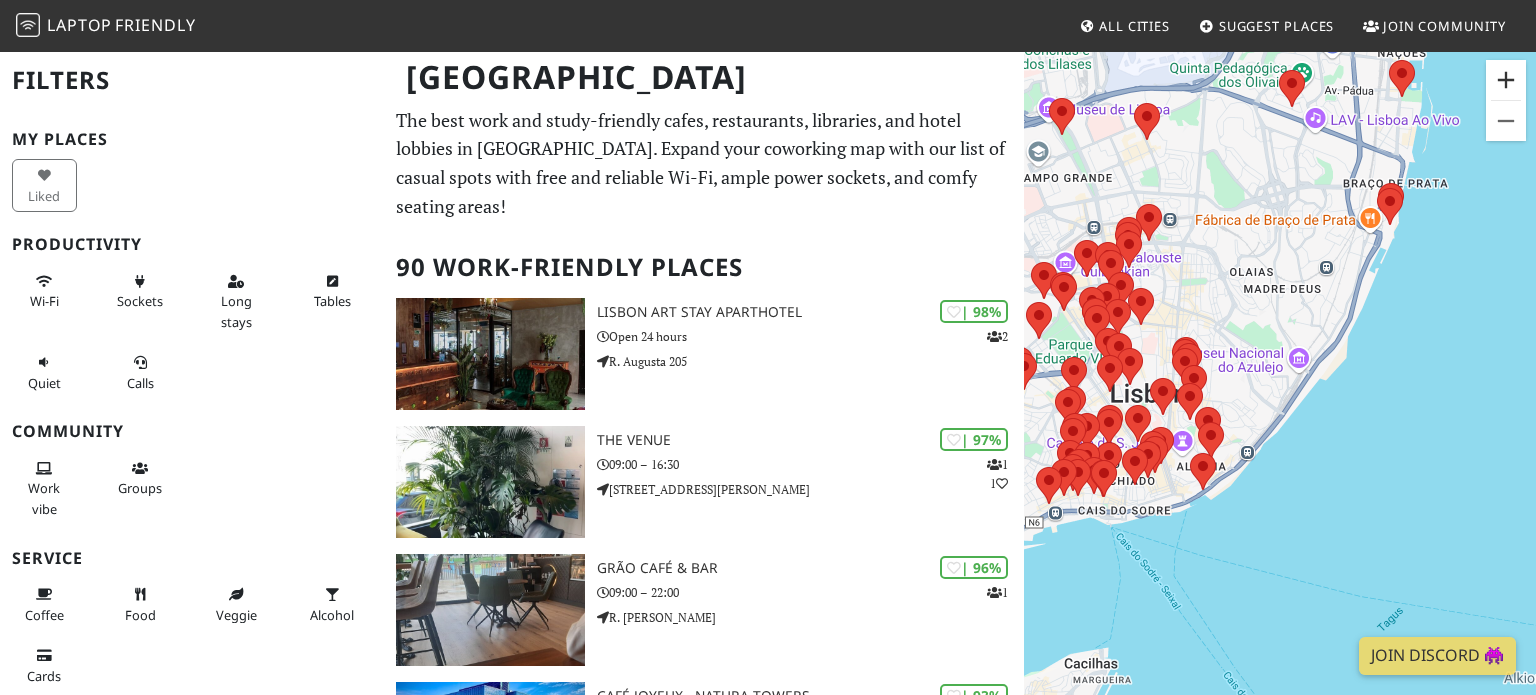 click at bounding box center (1506, 80) 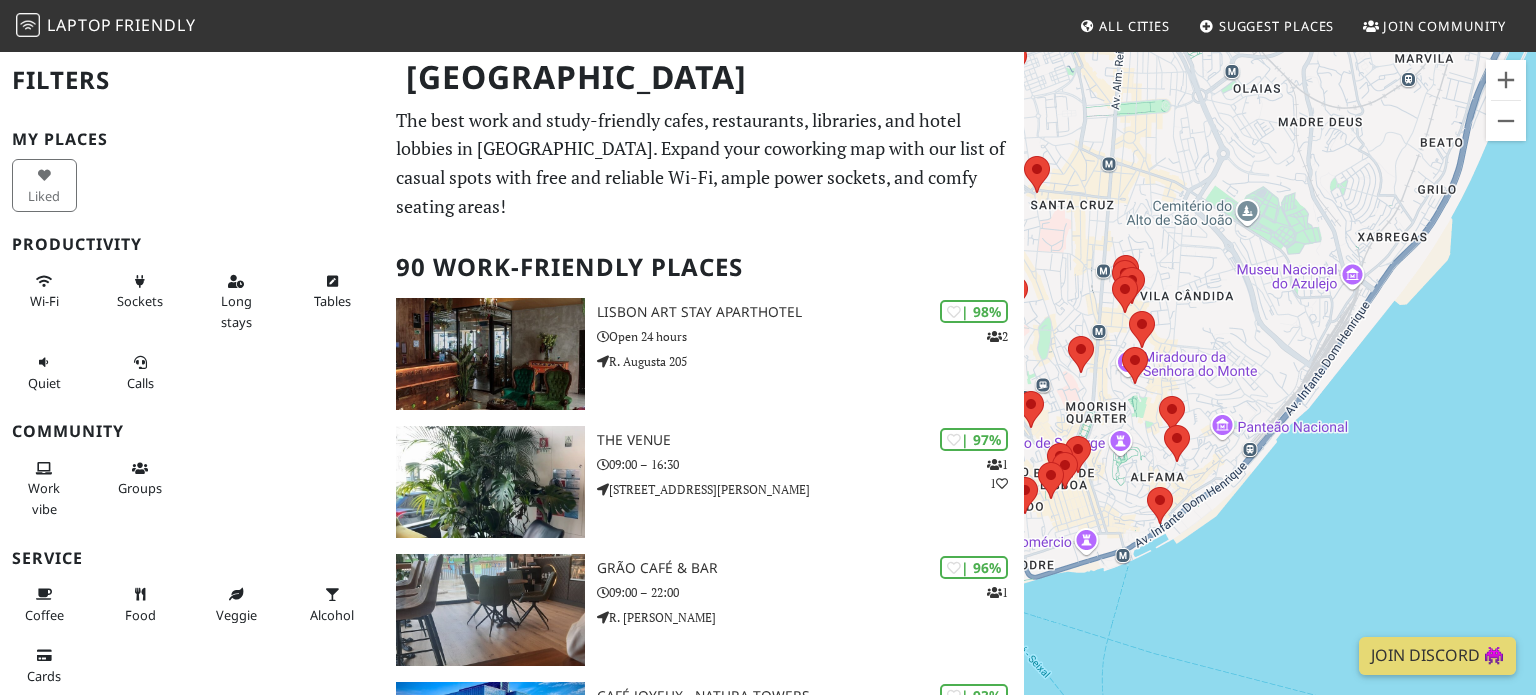 drag, startPoint x: 1214, startPoint y: 411, endPoint x: 1258, endPoint y: 342, distance: 81.8352 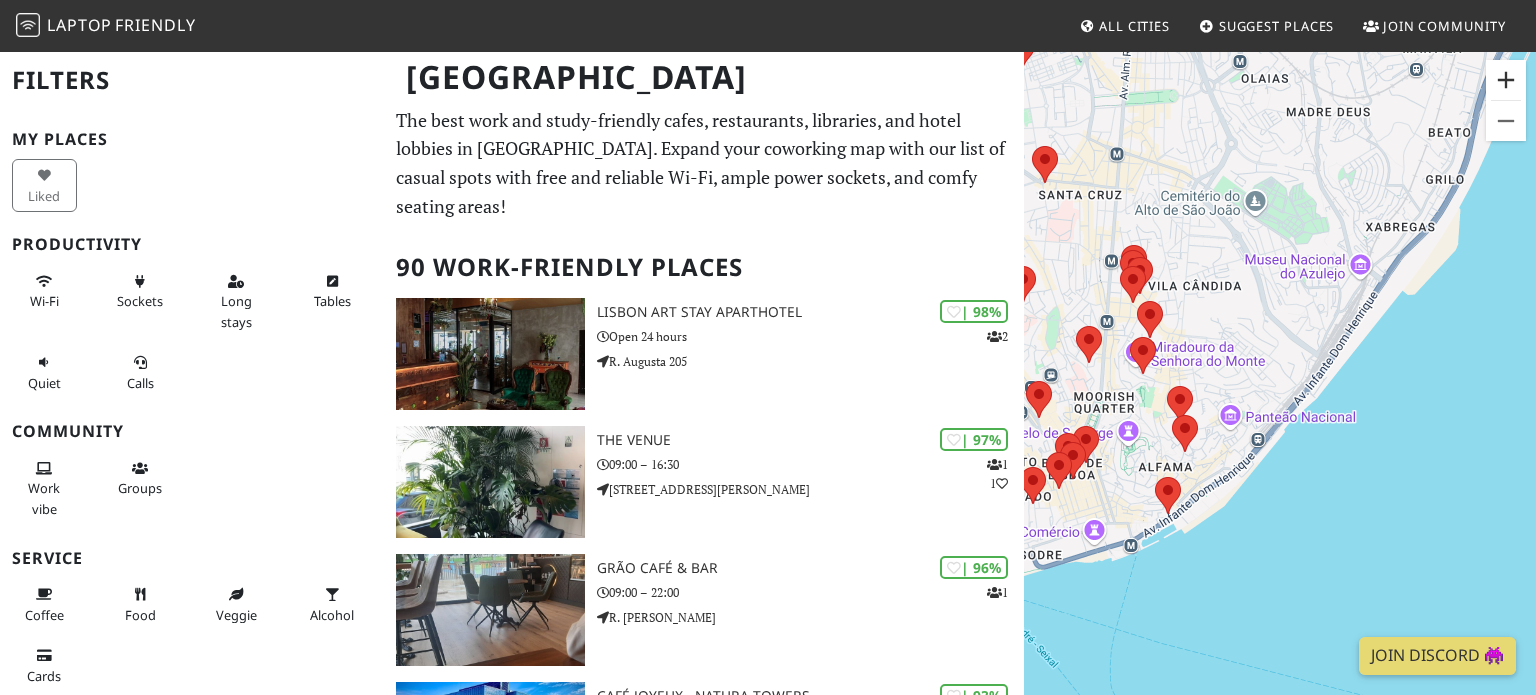 click at bounding box center (1506, 80) 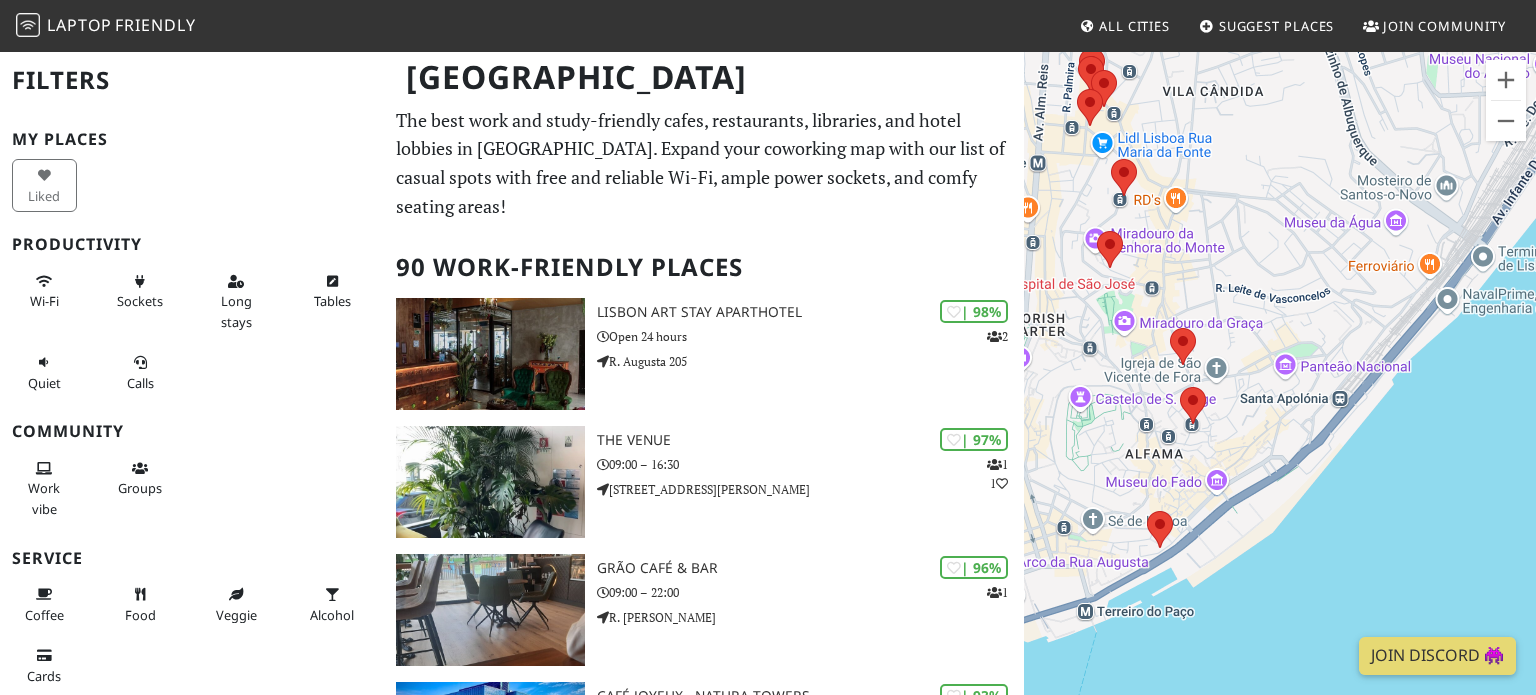 drag, startPoint x: 1154, startPoint y: 553, endPoint x: 1280, endPoint y: 459, distance: 157.20052 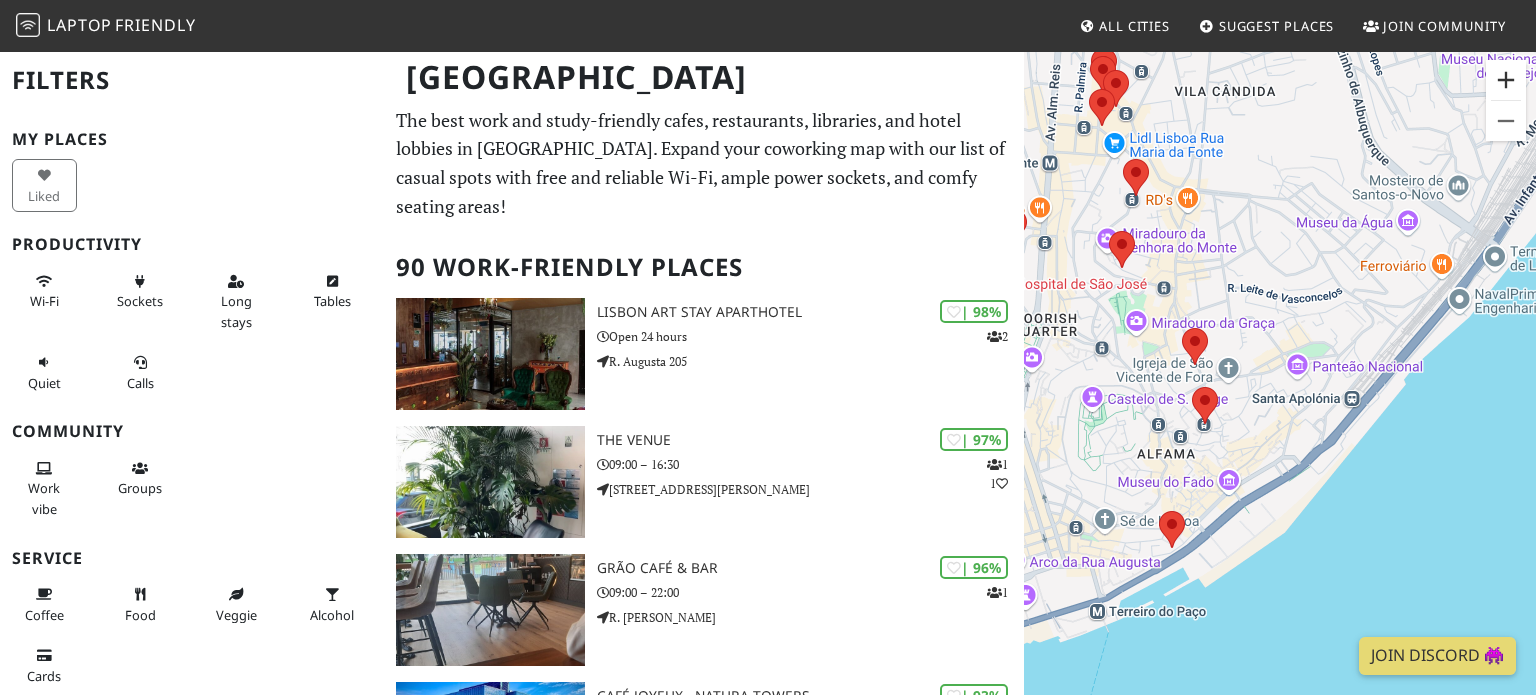 click at bounding box center (1506, 80) 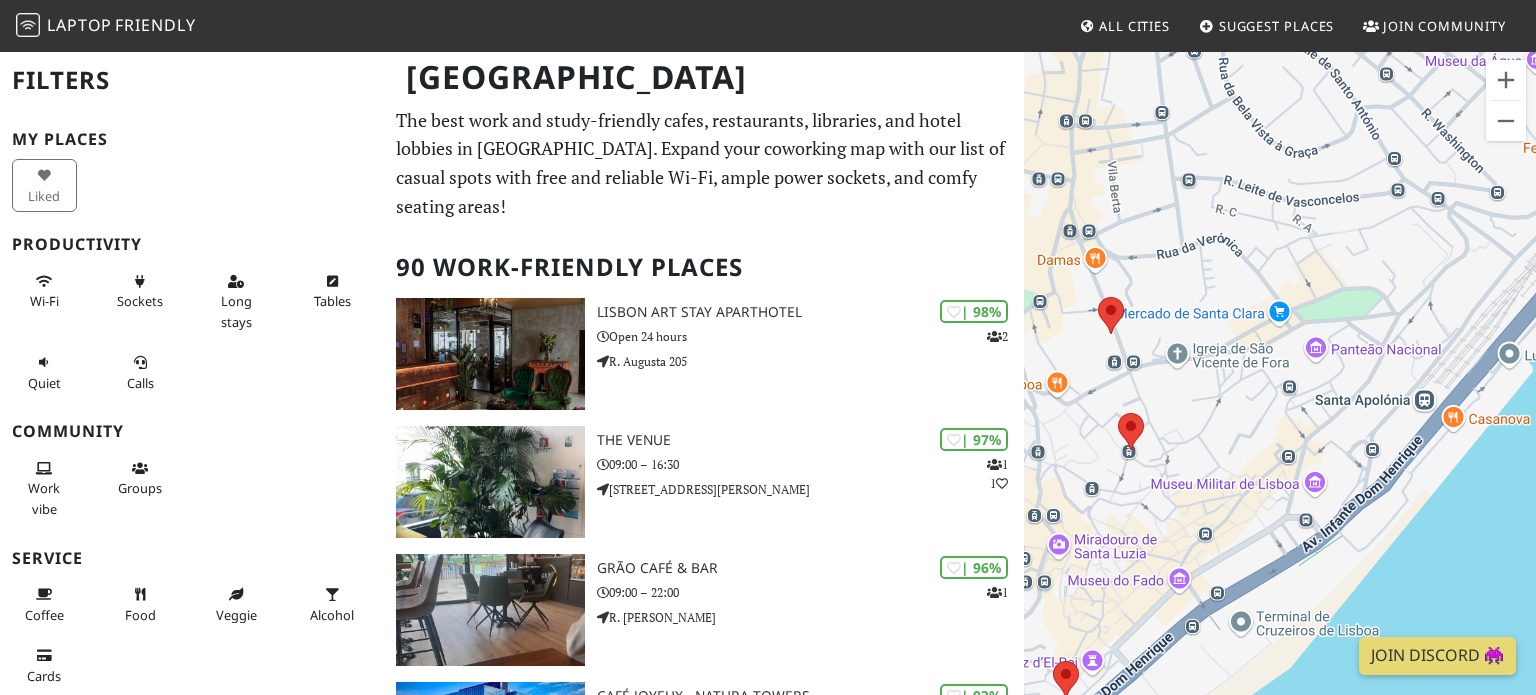 drag, startPoint x: 1279, startPoint y: 437, endPoint x: 1330, endPoint y: 382, distance: 75.00667 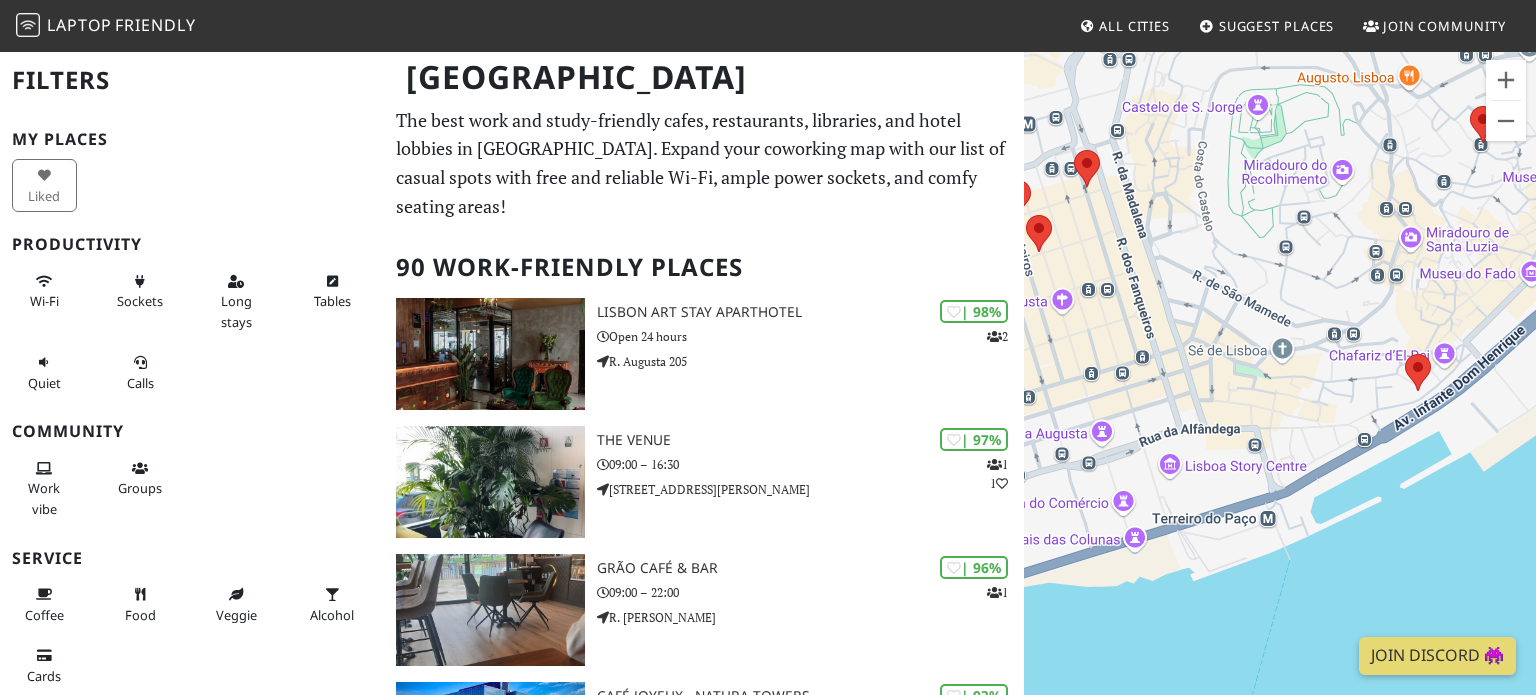 drag, startPoint x: 1233, startPoint y: 598, endPoint x: 1535, endPoint y: 317, distance: 412.51062 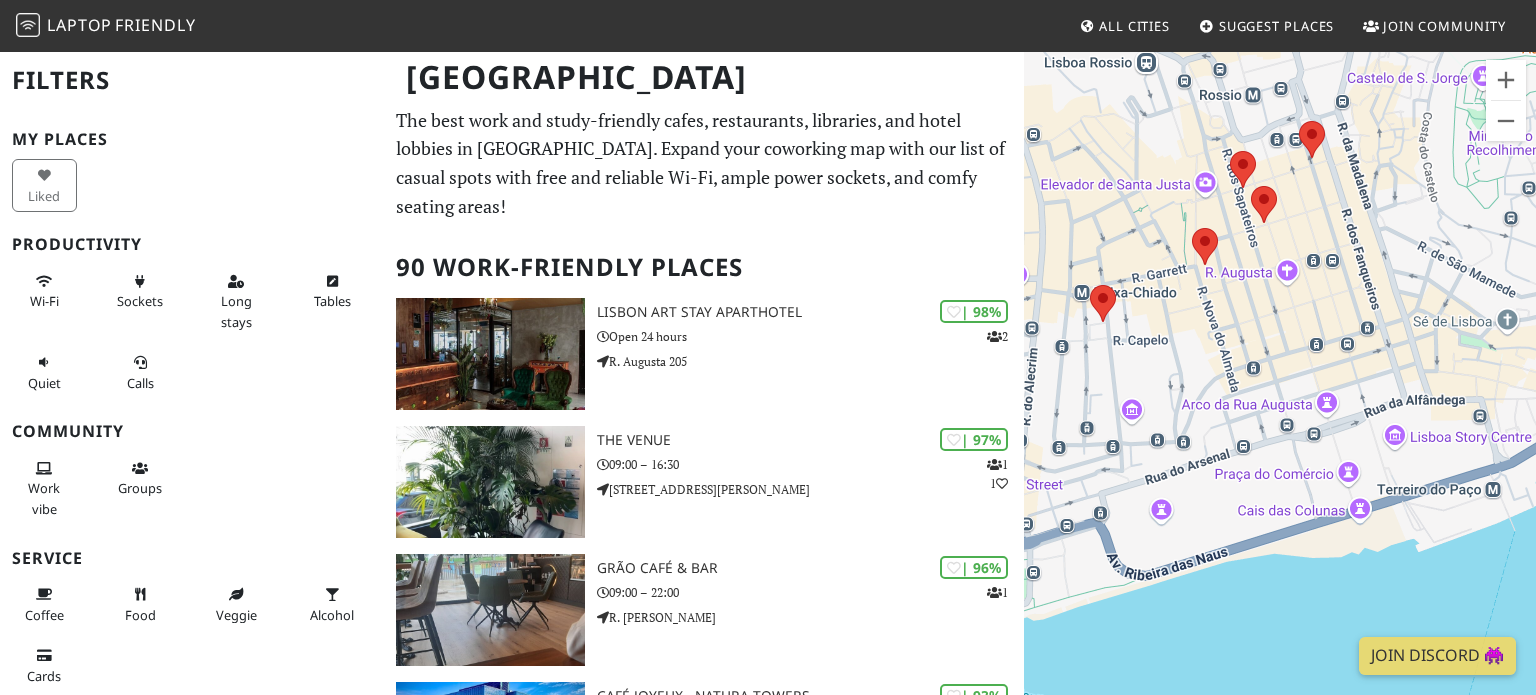 drag, startPoint x: 1295, startPoint y: 364, endPoint x: 1535, endPoint y: 329, distance: 242.53865 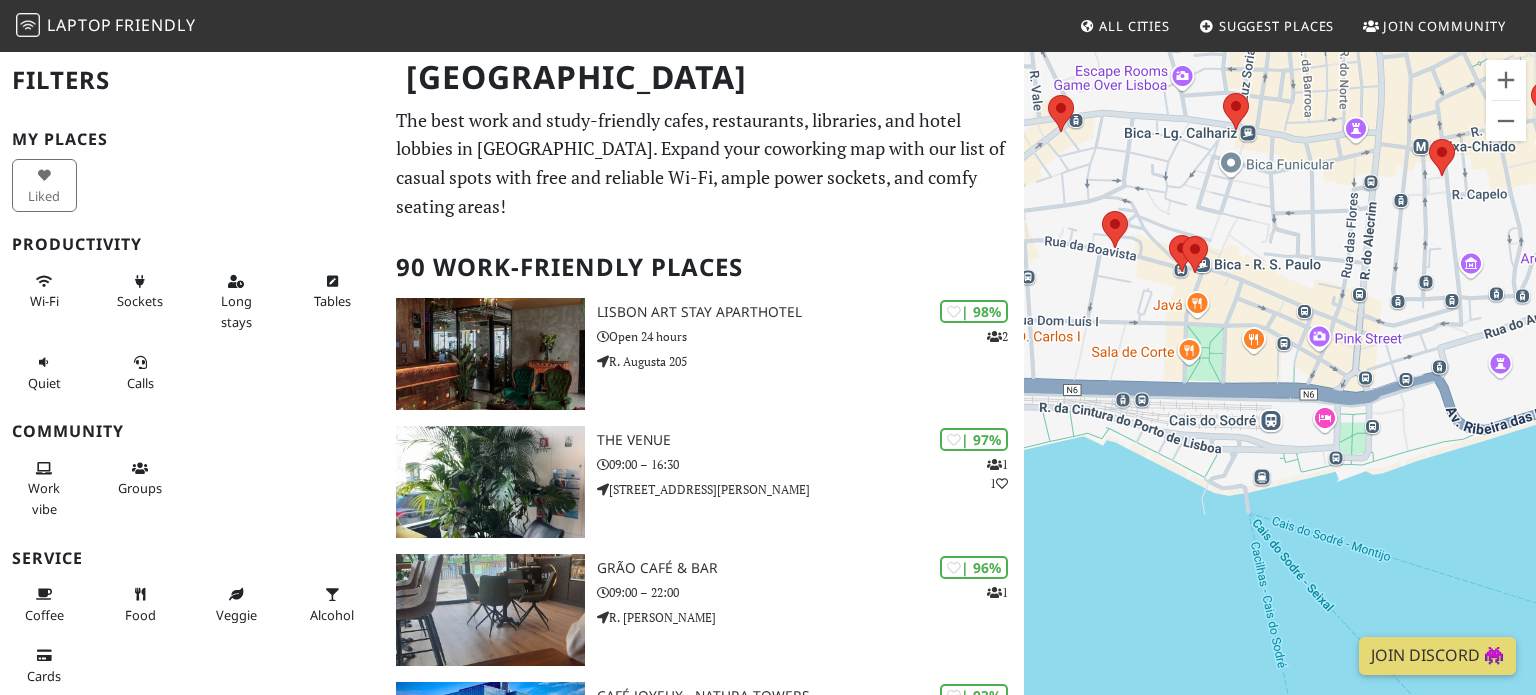 drag, startPoint x: 1186, startPoint y: 521, endPoint x: 1535, endPoint y: 358, distance: 385.18826 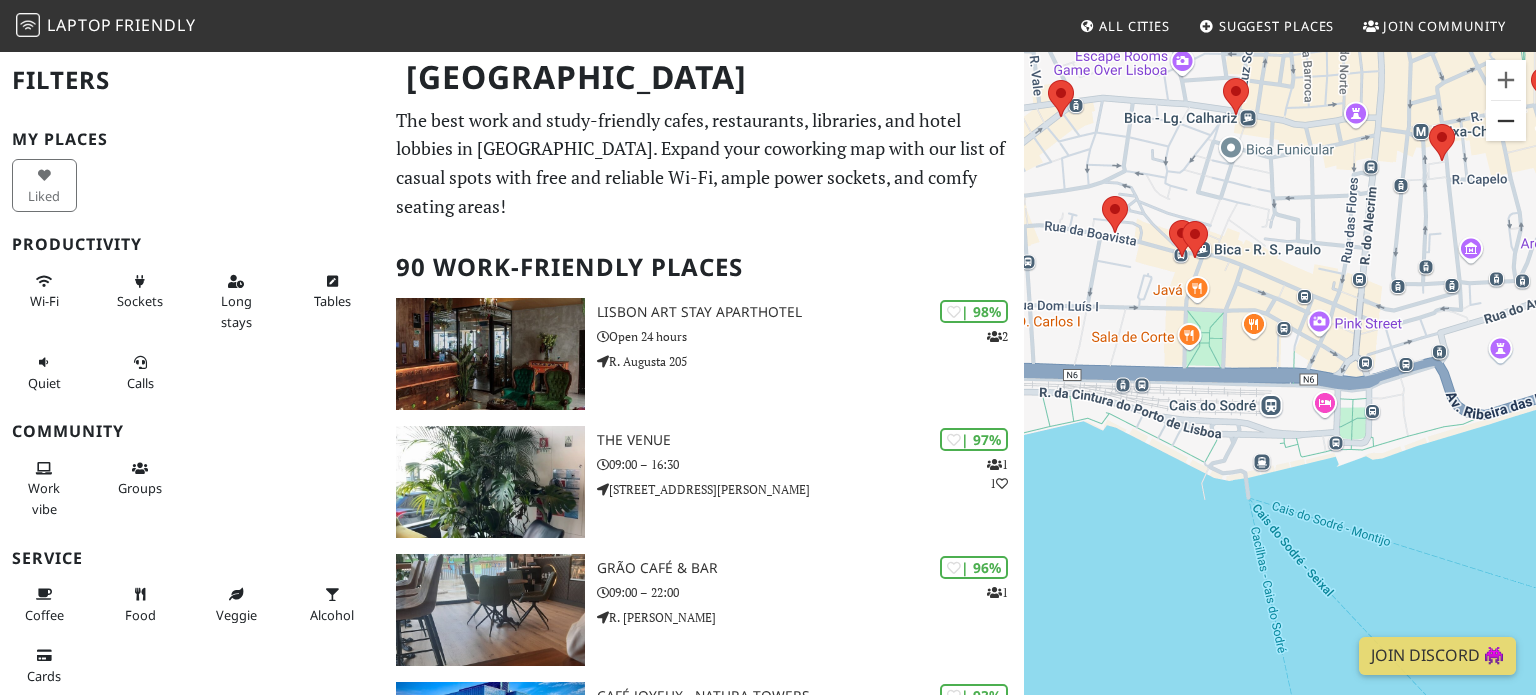 click at bounding box center [1506, 121] 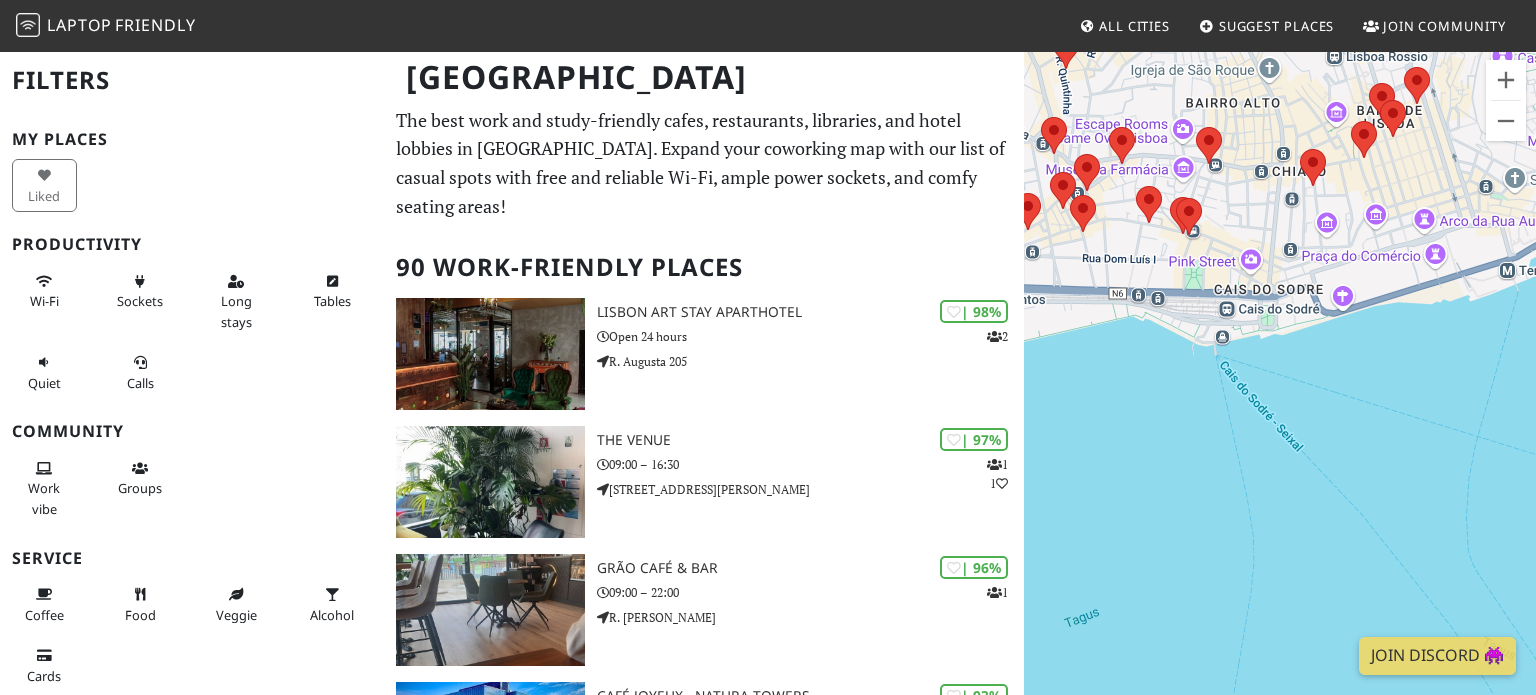 drag, startPoint x: 1307, startPoint y: 427, endPoint x: 1274, endPoint y: 329, distance: 103.40696 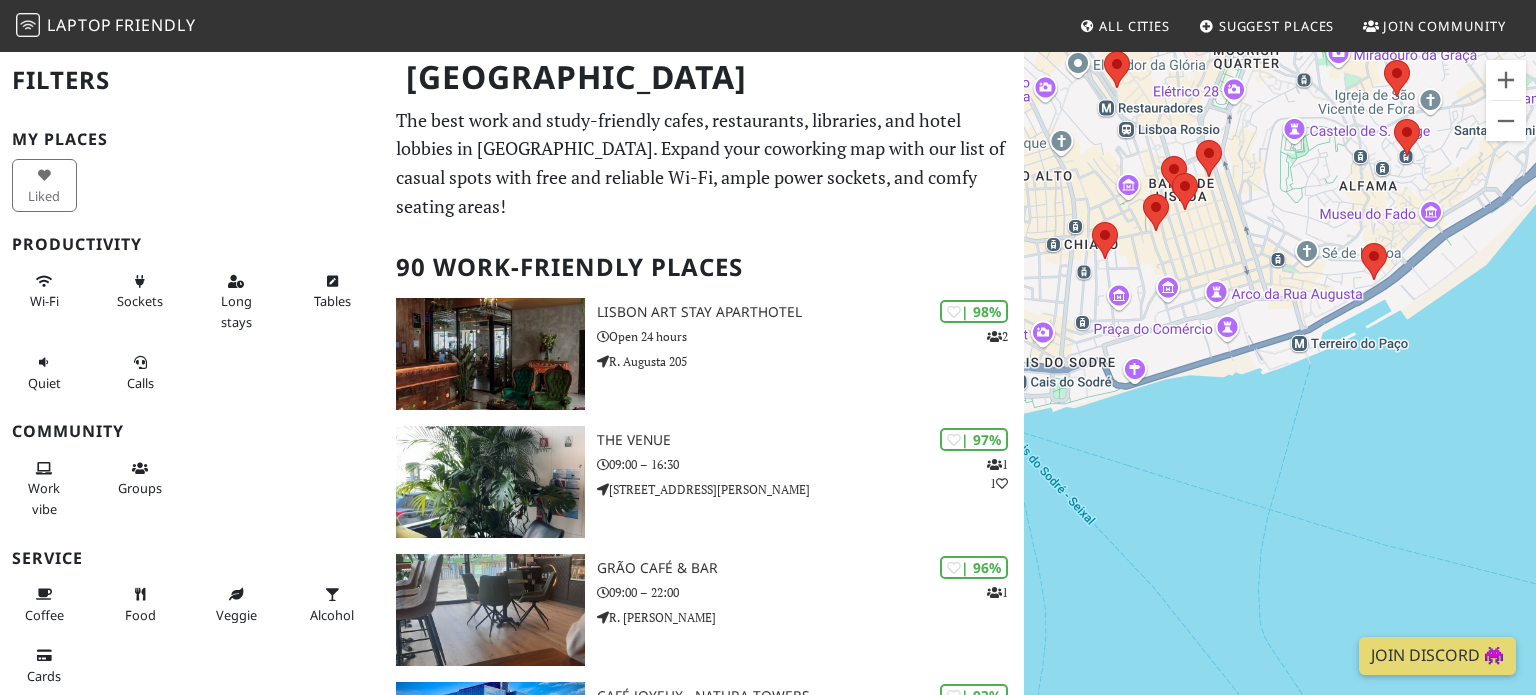 drag, startPoint x: 1409, startPoint y: 283, endPoint x: 1194, endPoint y: 359, distance: 228.03728 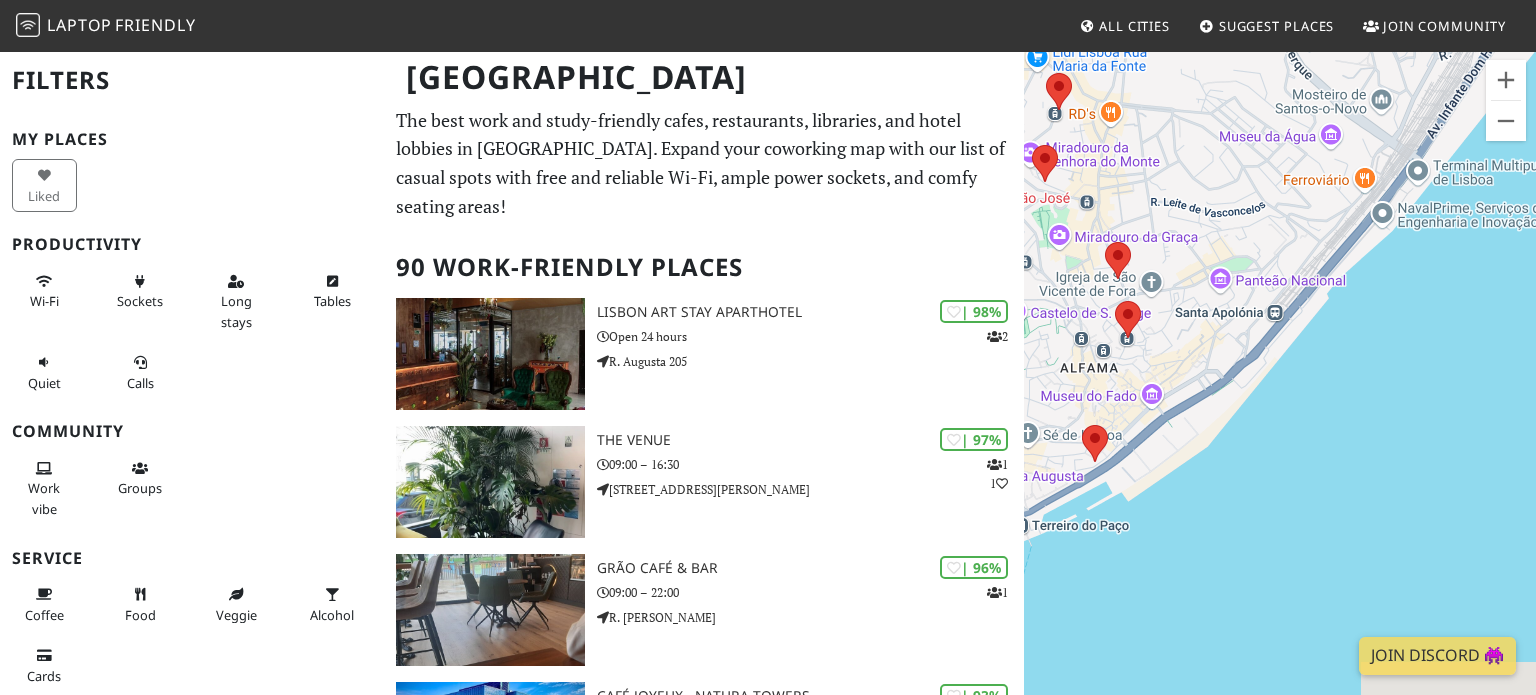 drag, startPoint x: 1449, startPoint y: 233, endPoint x: 1149, endPoint y: 428, distance: 357.80582 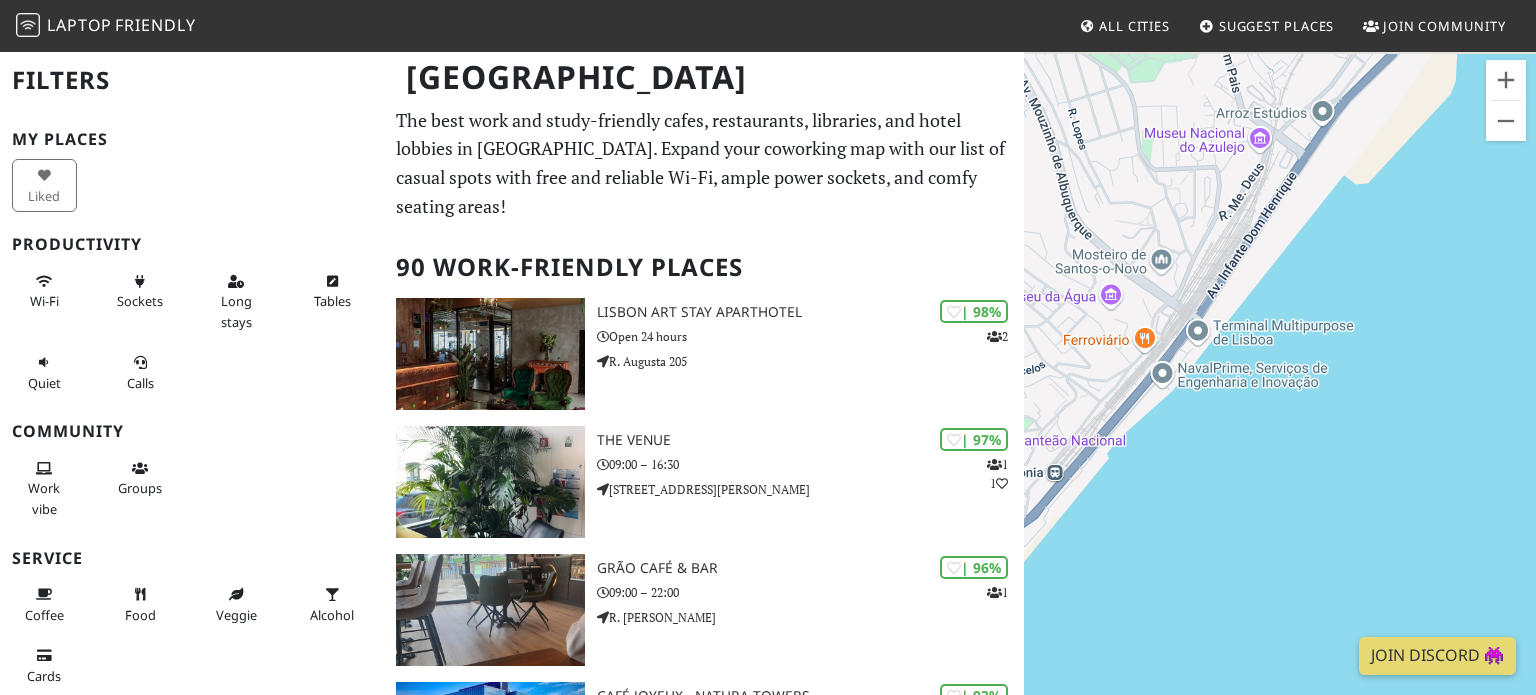 drag, startPoint x: 1311, startPoint y: 234, endPoint x: 1039, endPoint y: 441, distance: 341.8084 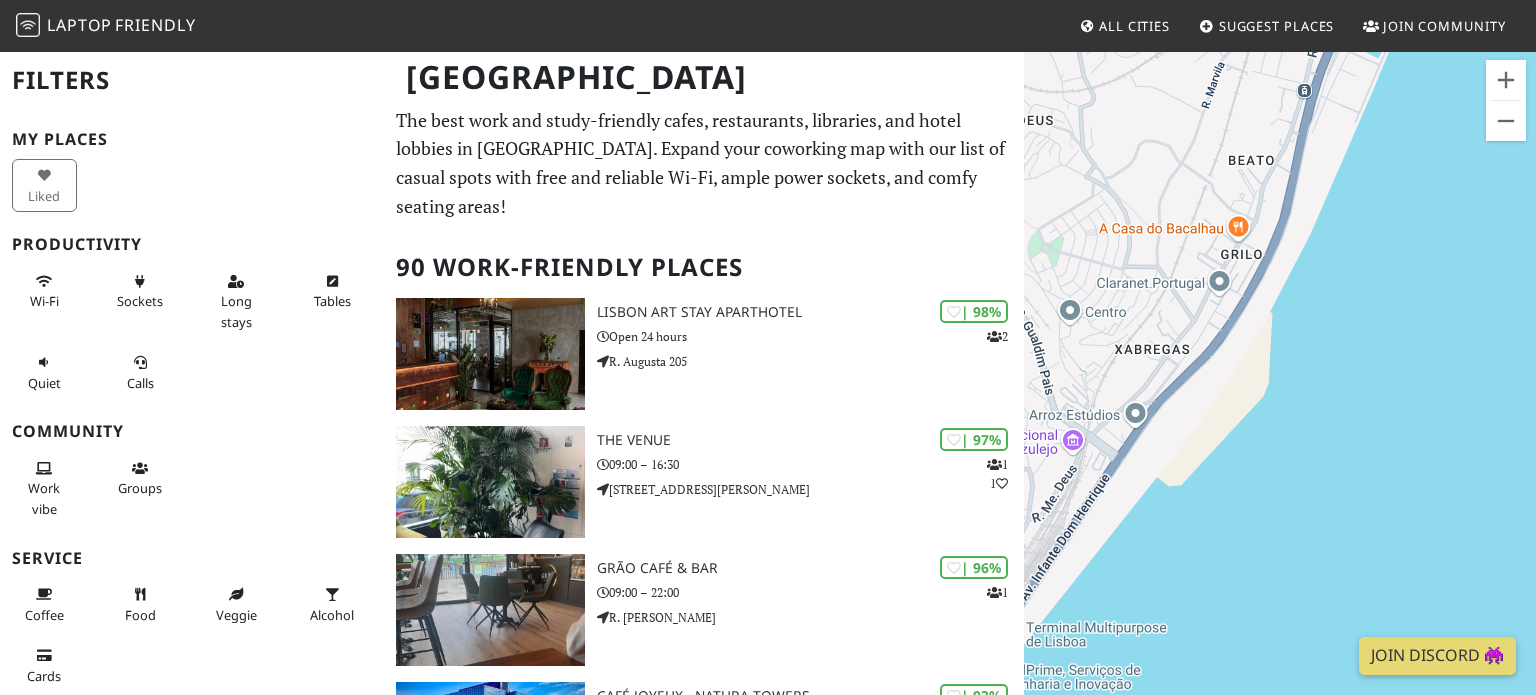 drag, startPoint x: 1313, startPoint y: 198, endPoint x: 1126, endPoint y: 499, distance: 354.35858 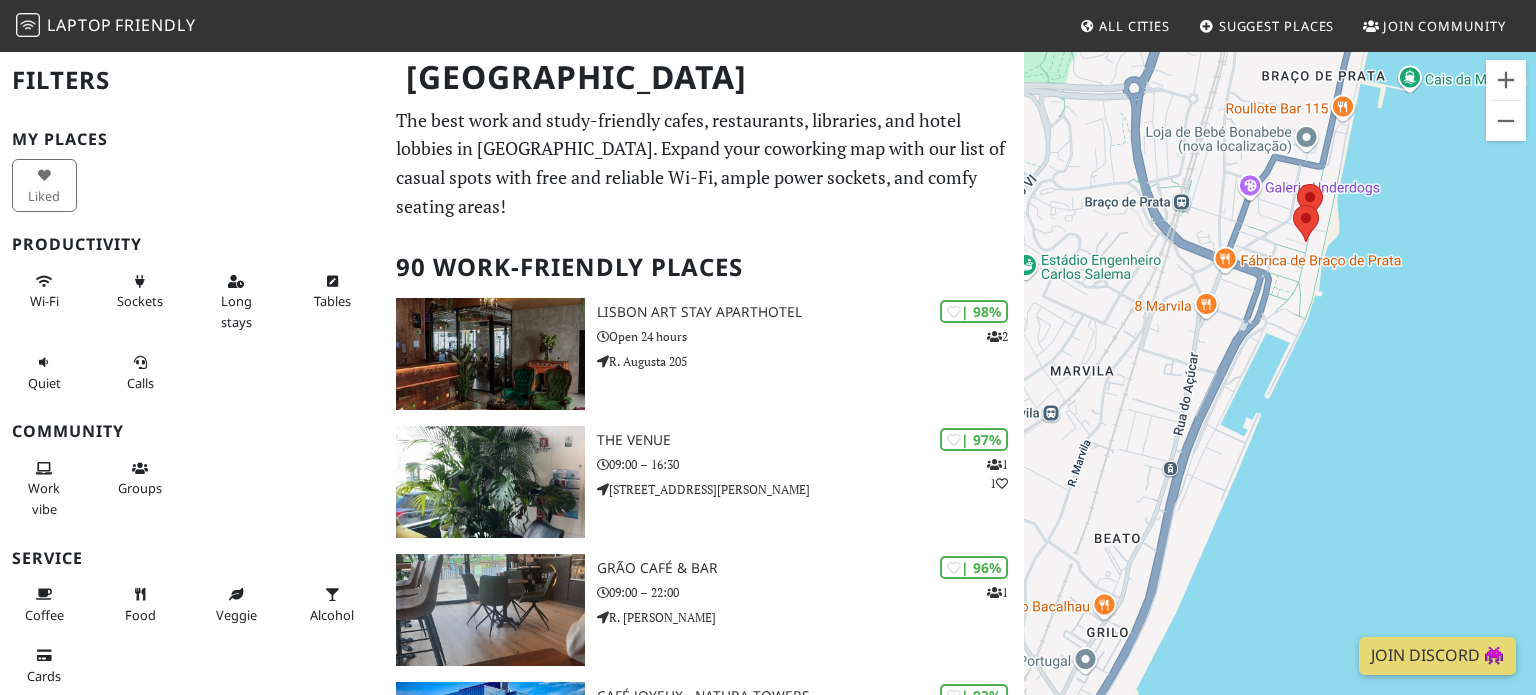 drag, startPoint x: 1217, startPoint y: 203, endPoint x: 1136, endPoint y: 552, distance: 358.27643 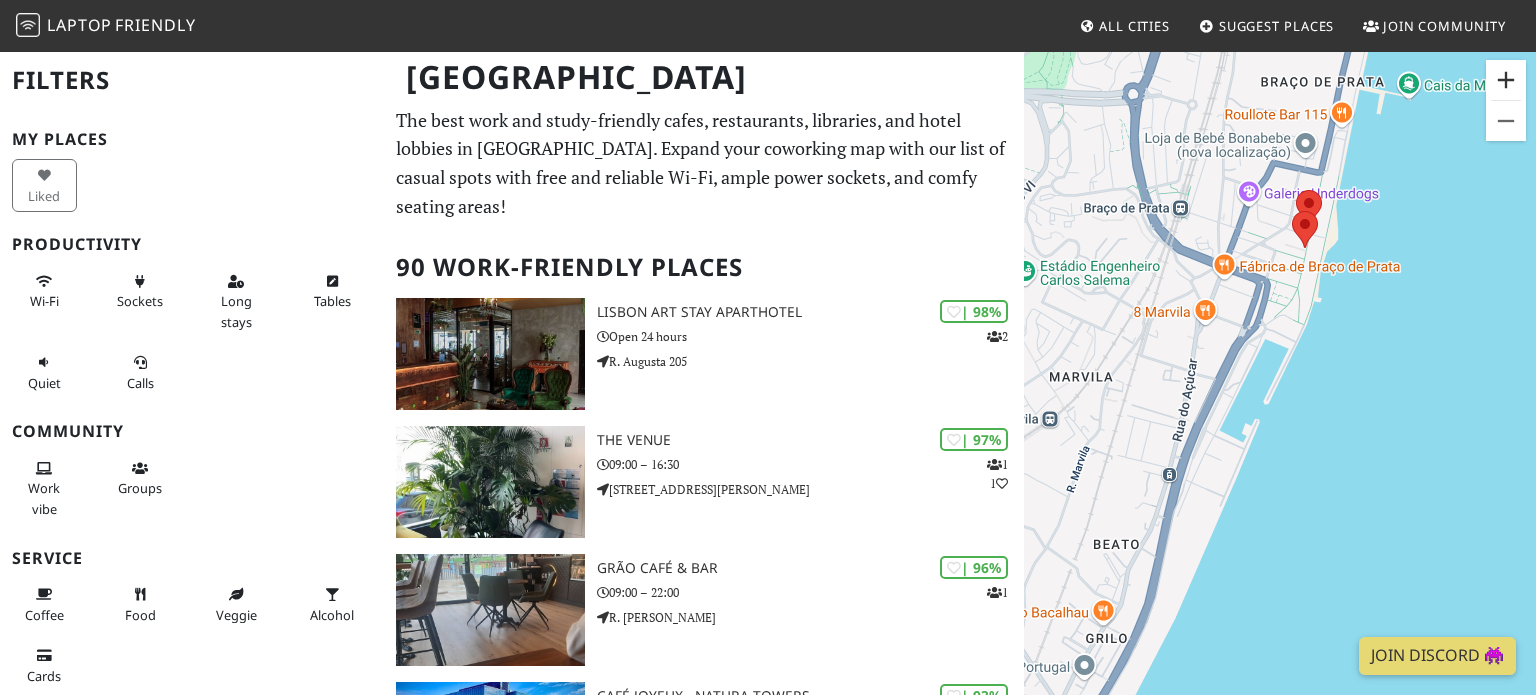 click at bounding box center [1506, 80] 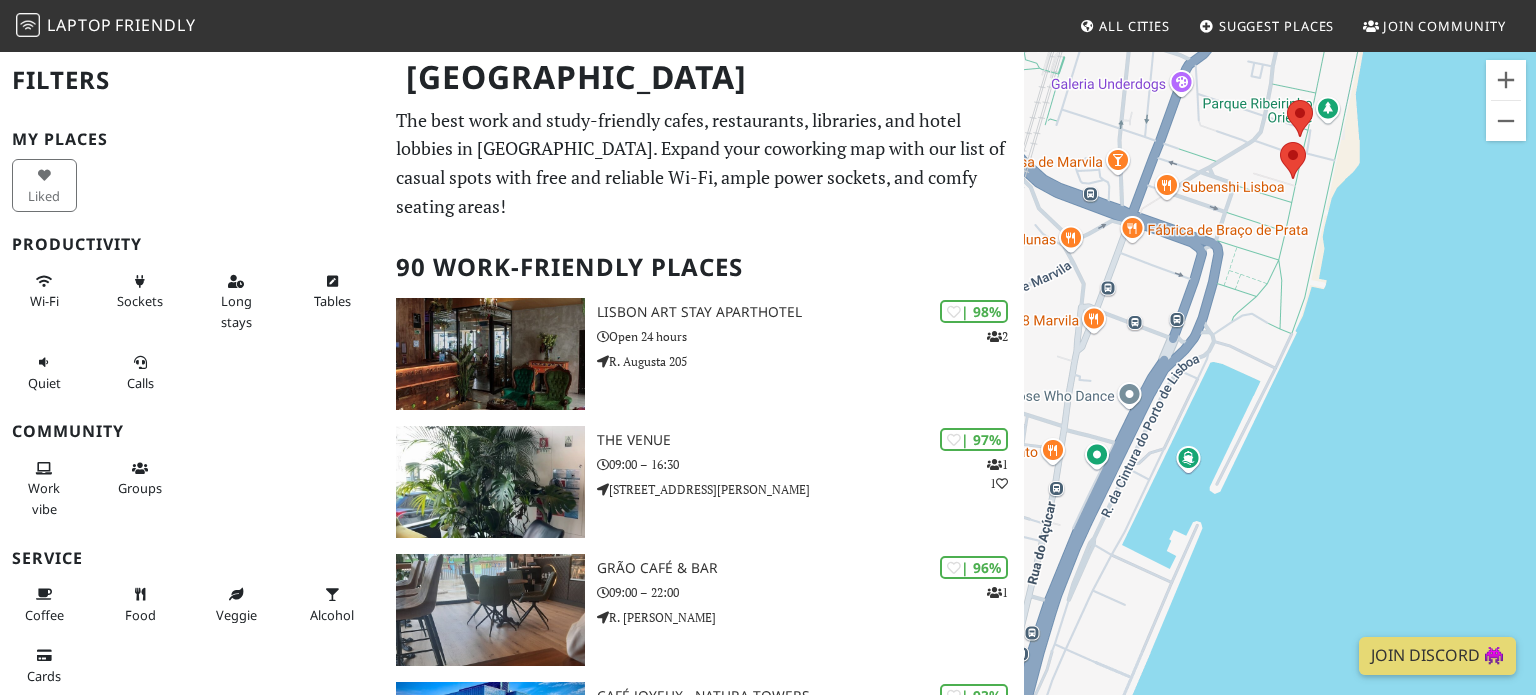 drag, startPoint x: 1302, startPoint y: 151, endPoint x: 1239, endPoint y: 289, distance: 151.70036 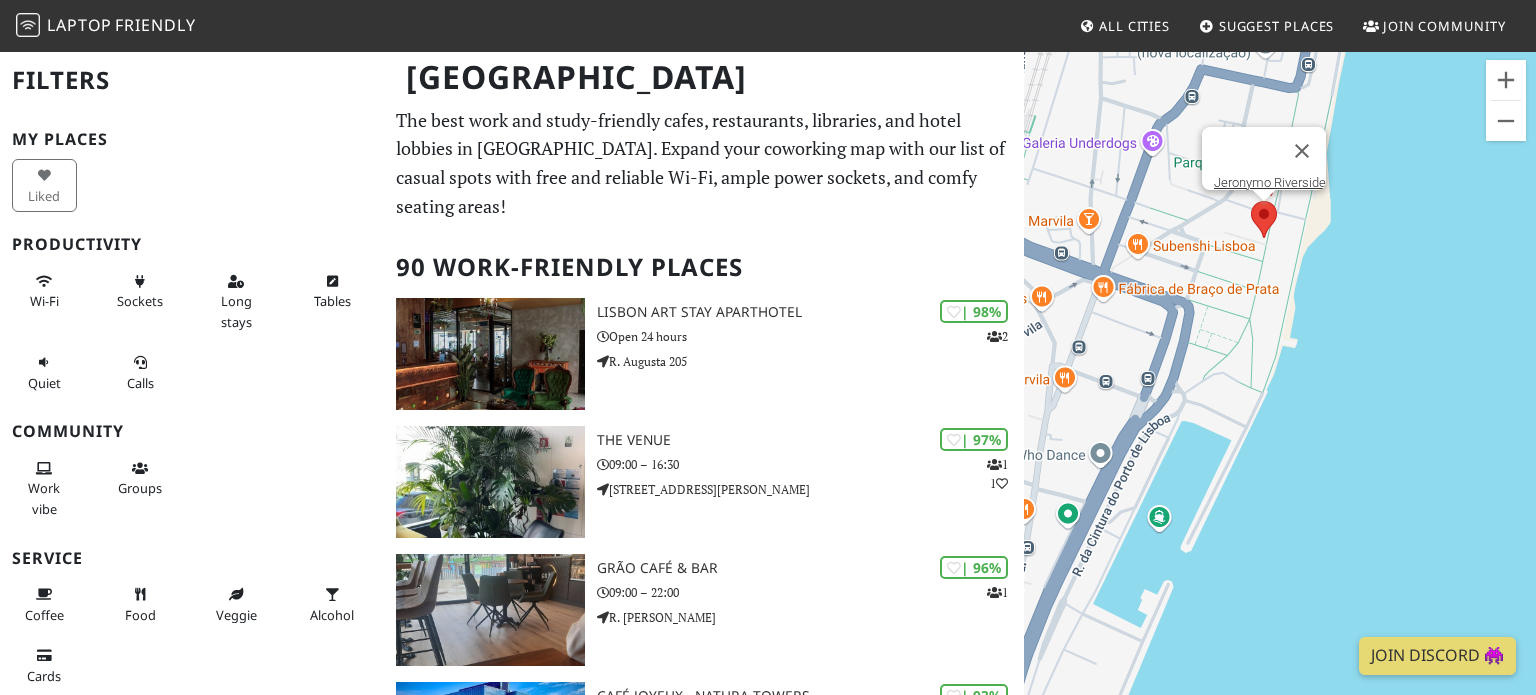 click at bounding box center (1251, 201) 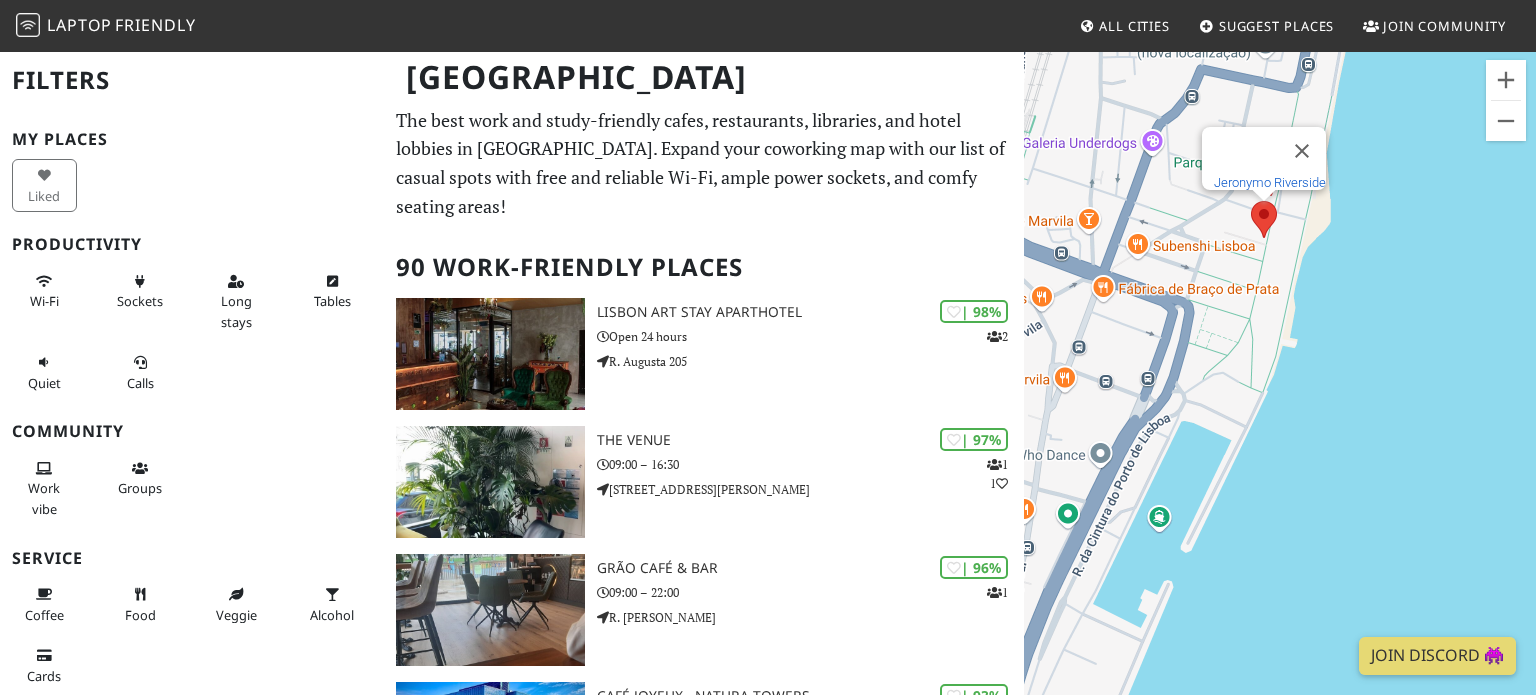 click on "Jeronymo Riverside" at bounding box center [1270, 182] 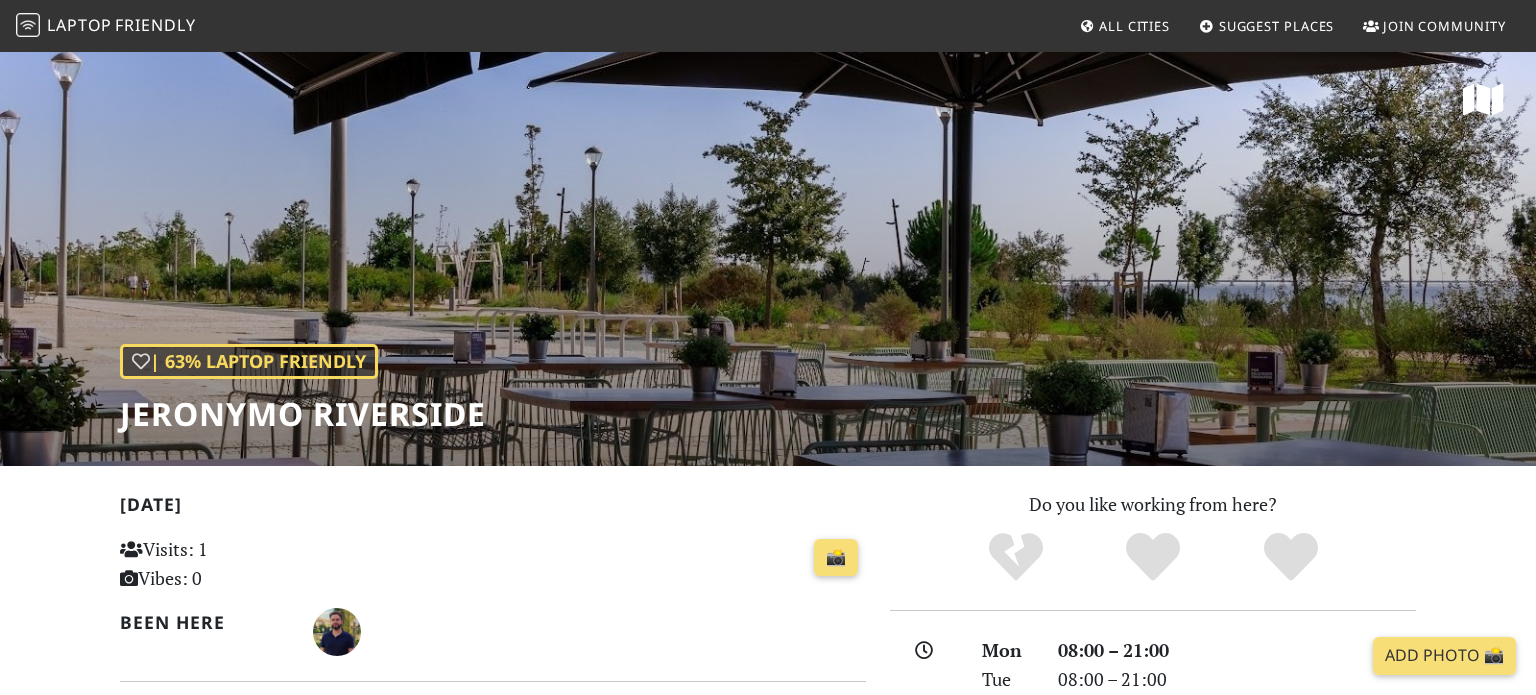 scroll, scrollTop: 0, scrollLeft: 0, axis: both 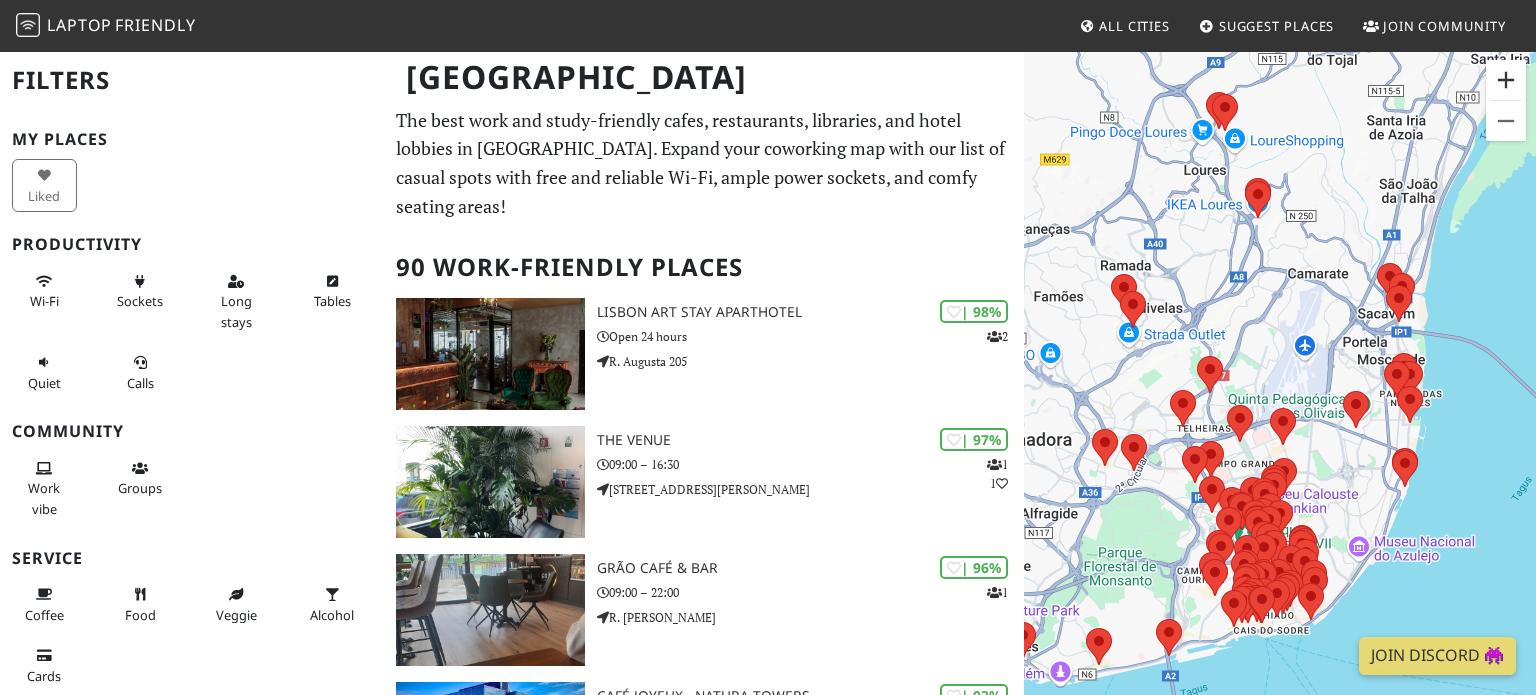 click at bounding box center (1506, 80) 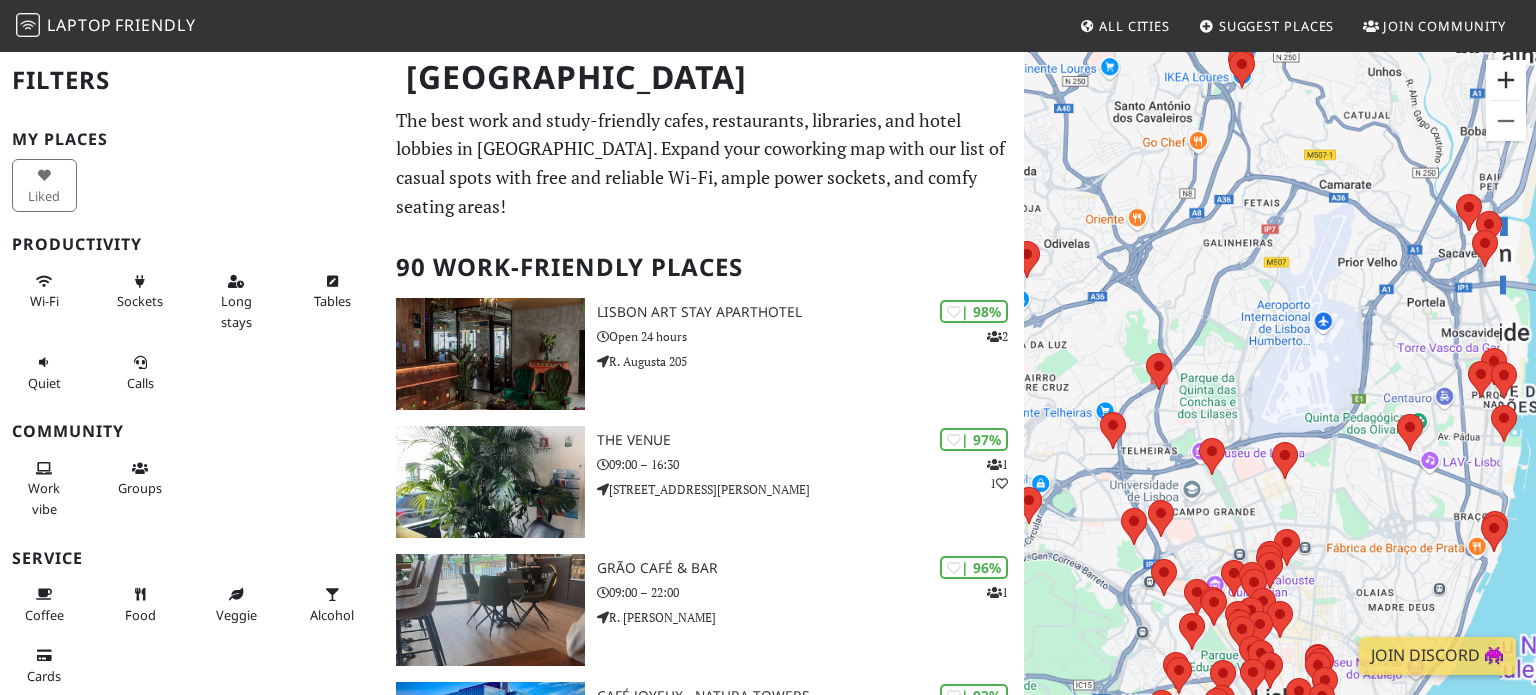 click at bounding box center [1506, 80] 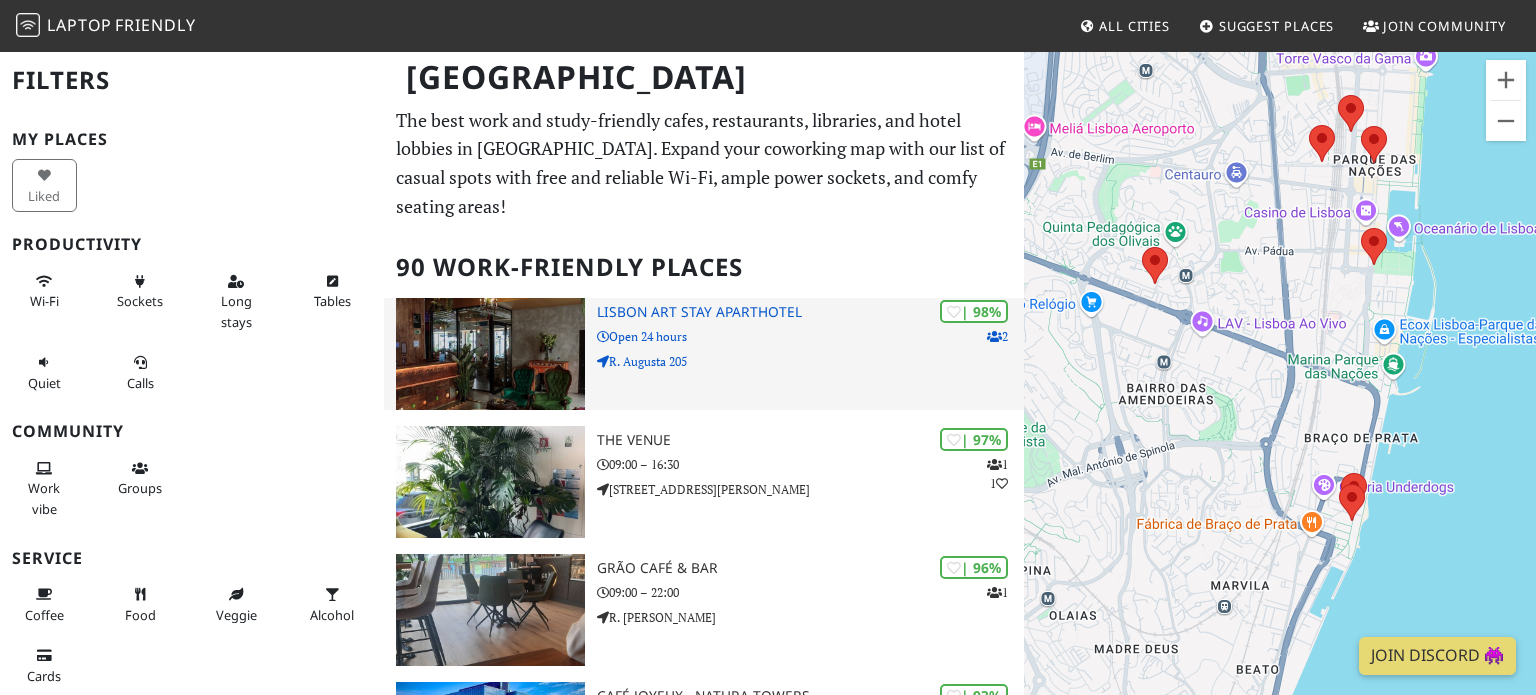 drag, startPoint x: 1505, startPoint y: 549, endPoint x: 1012, endPoint y: 296, distance: 554.1282 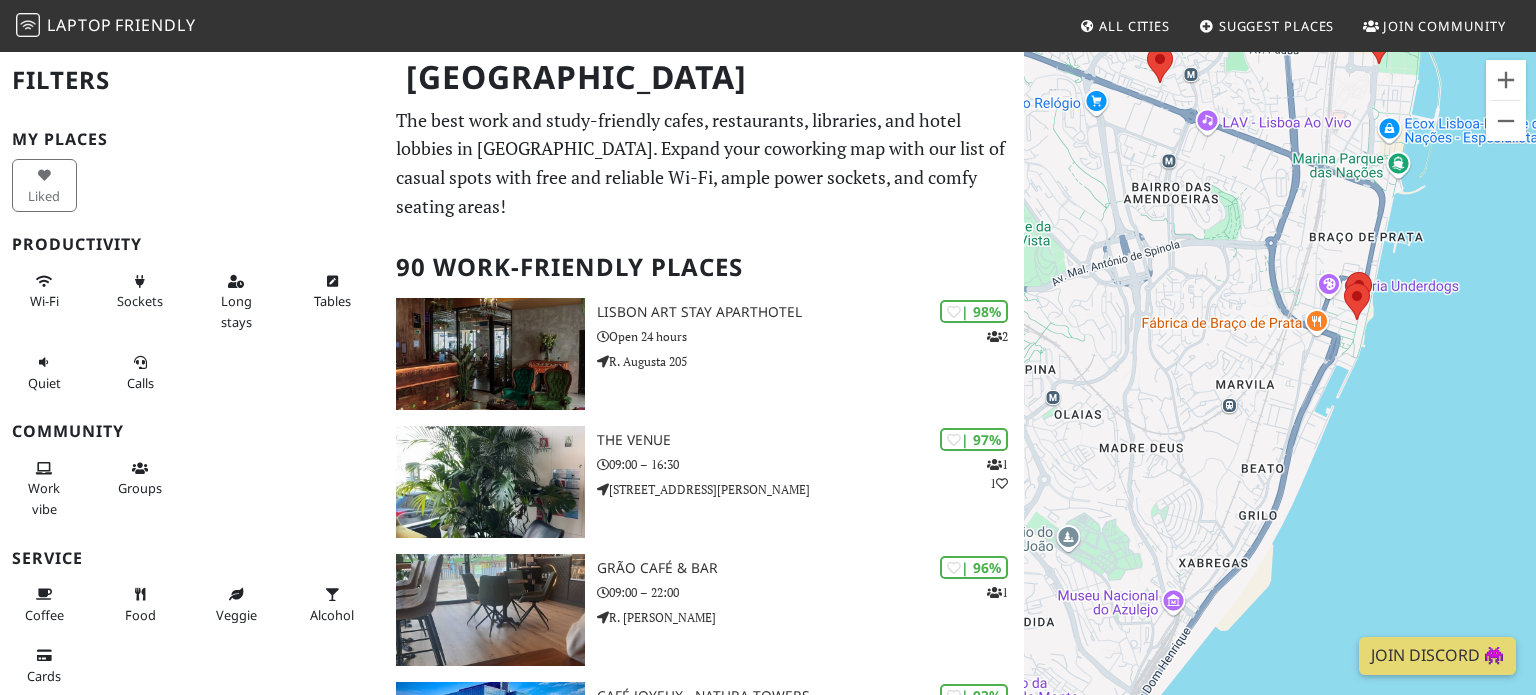 drag, startPoint x: 1415, startPoint y: 309, endPoint x: 1112, endPoint y: 443, distance: 331.308 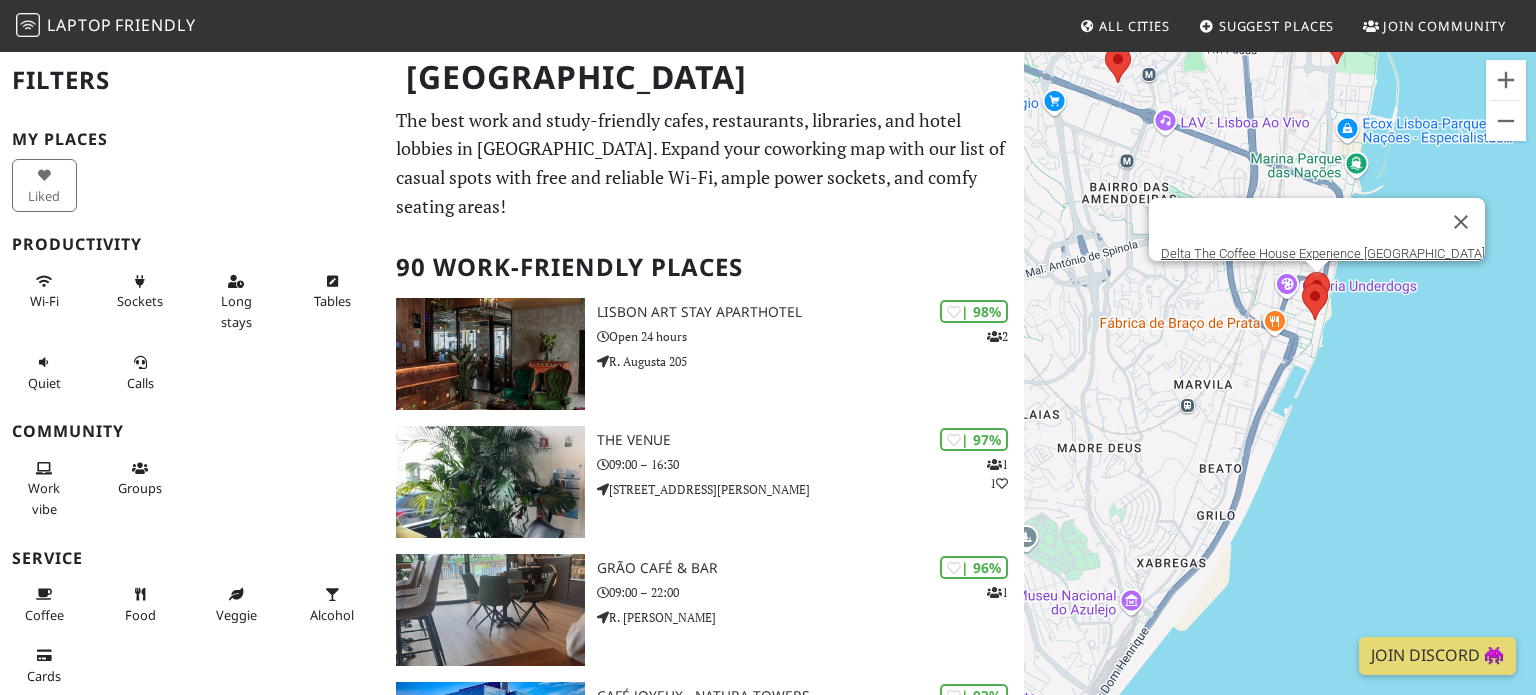 click at bounding box center (1304, 272) 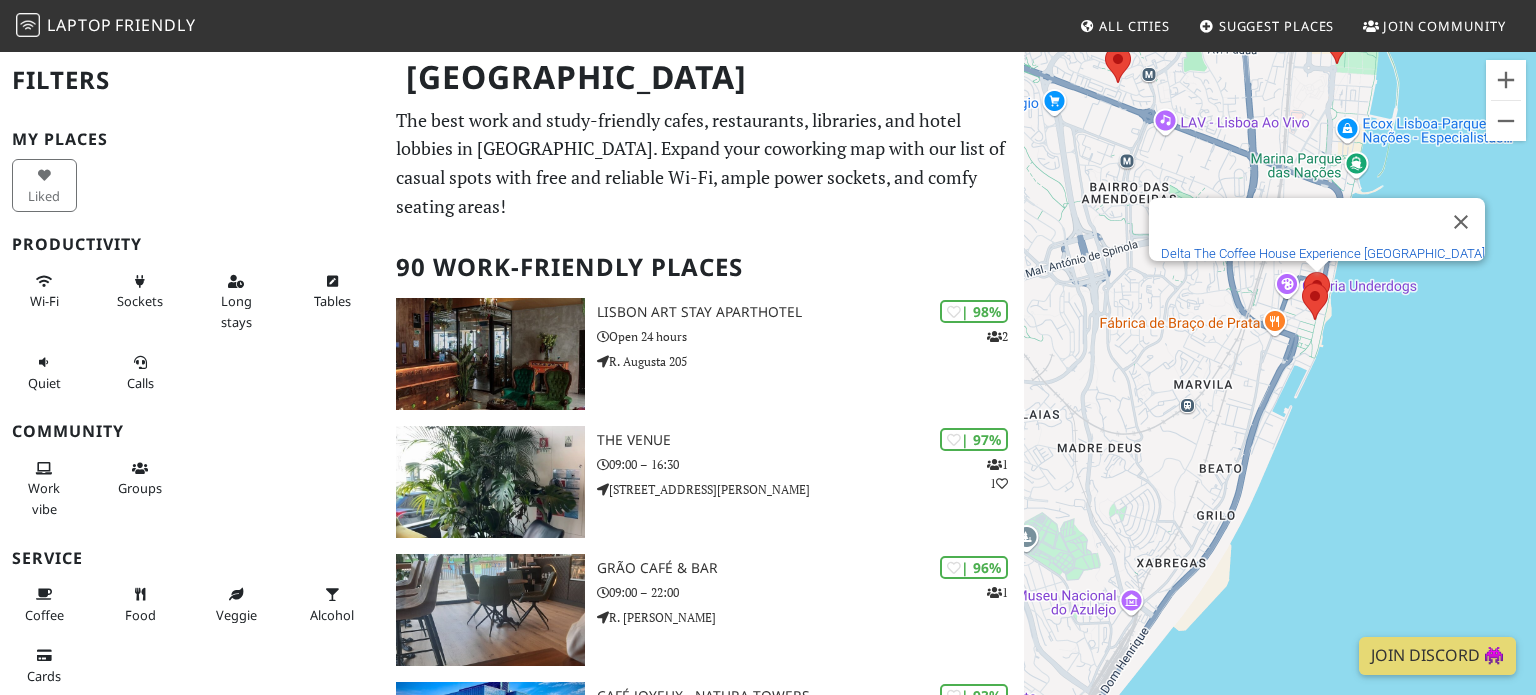click on "Delta The Coffee House Experience [GEOGRAPHIC_DATA]" at bounding box center (1323, 253) 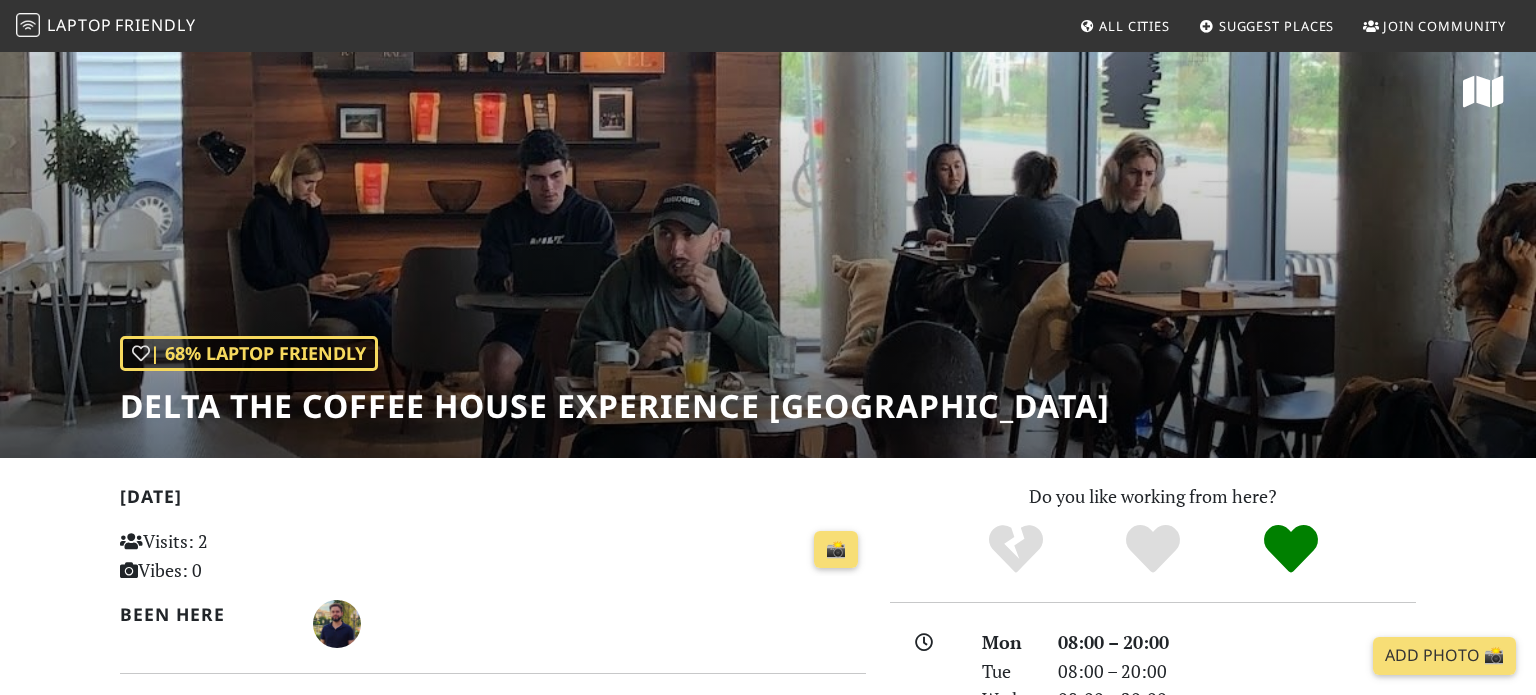 scroll, scrollTop: 0, scrollLeft: 0, axis: both 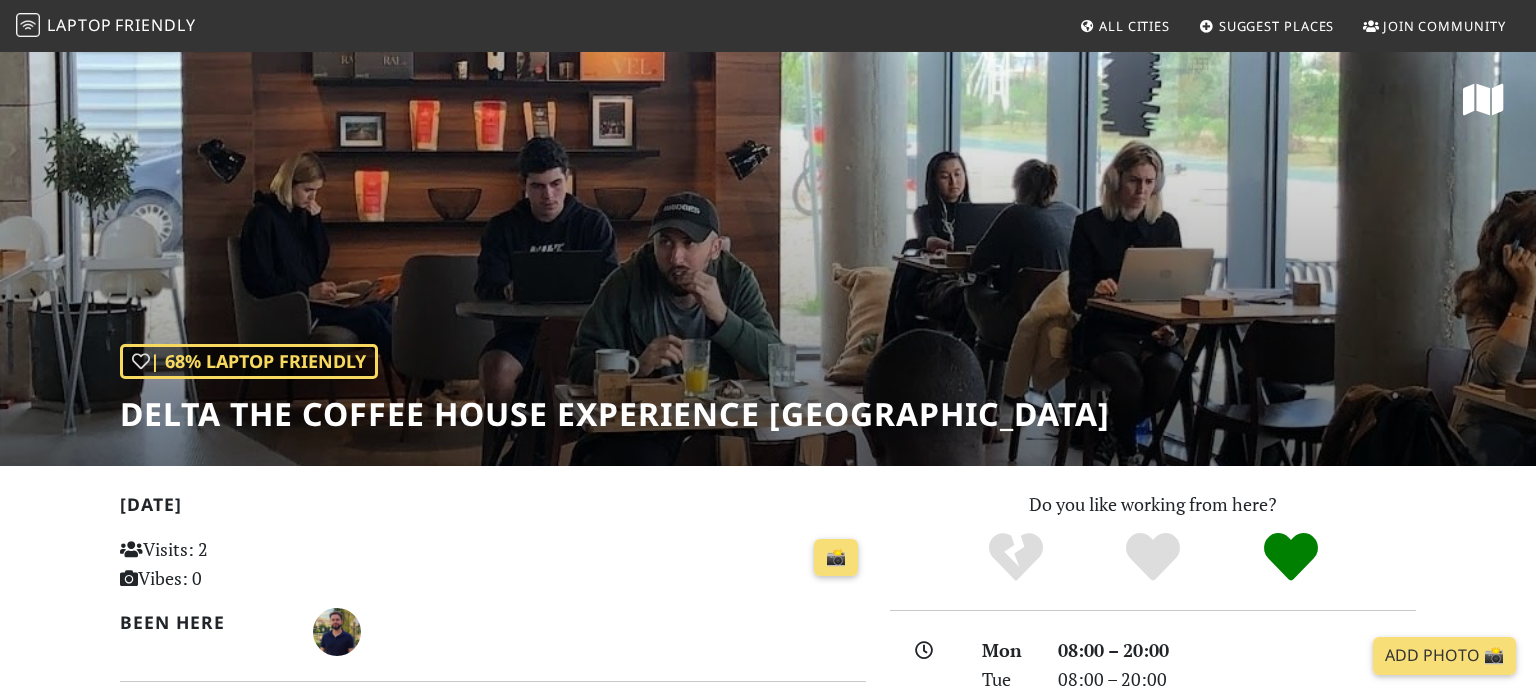 click on "| 68% Laptop Friendly
Delta The Coffee House Experience [GEOGRAPHIC_DATA]" at bounding box center [768, 258] 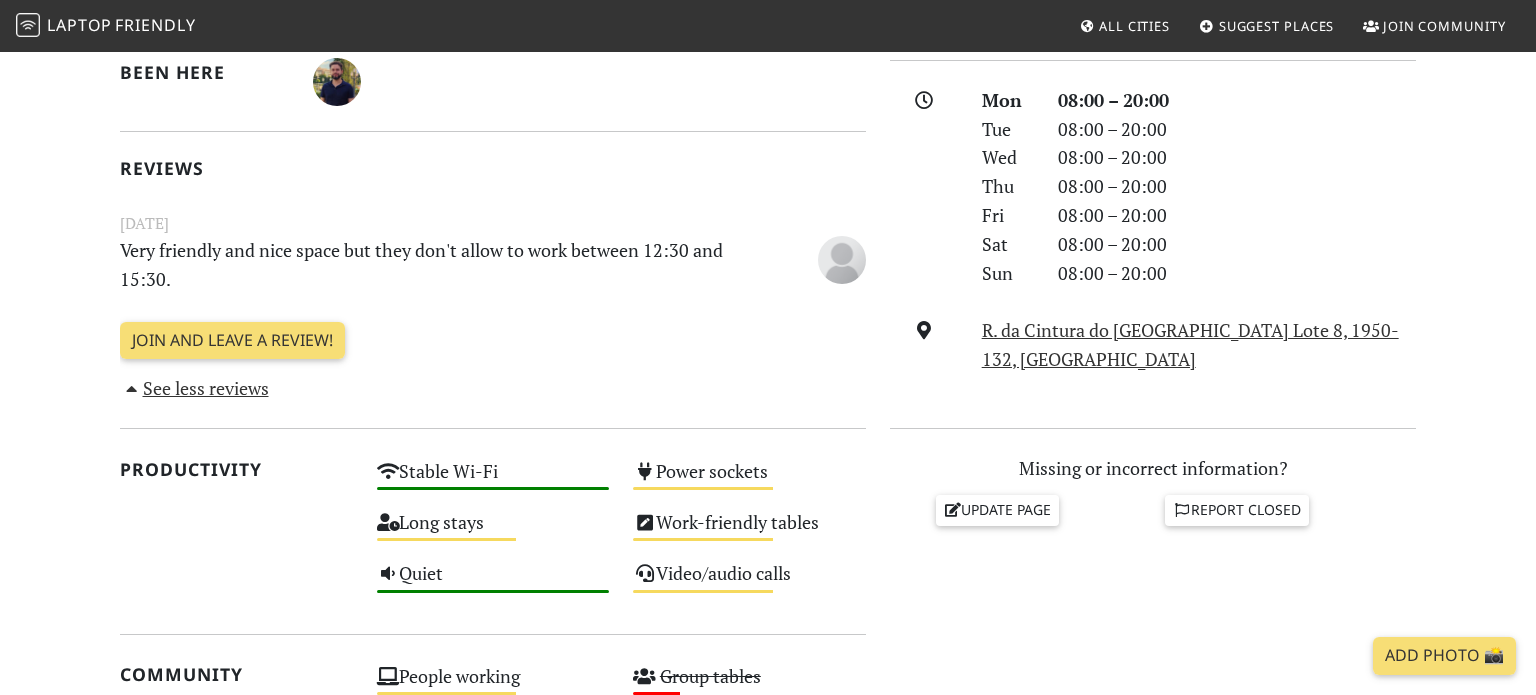 scroll, scrollTop: 549, scrollLeft: 0, axis: vertical 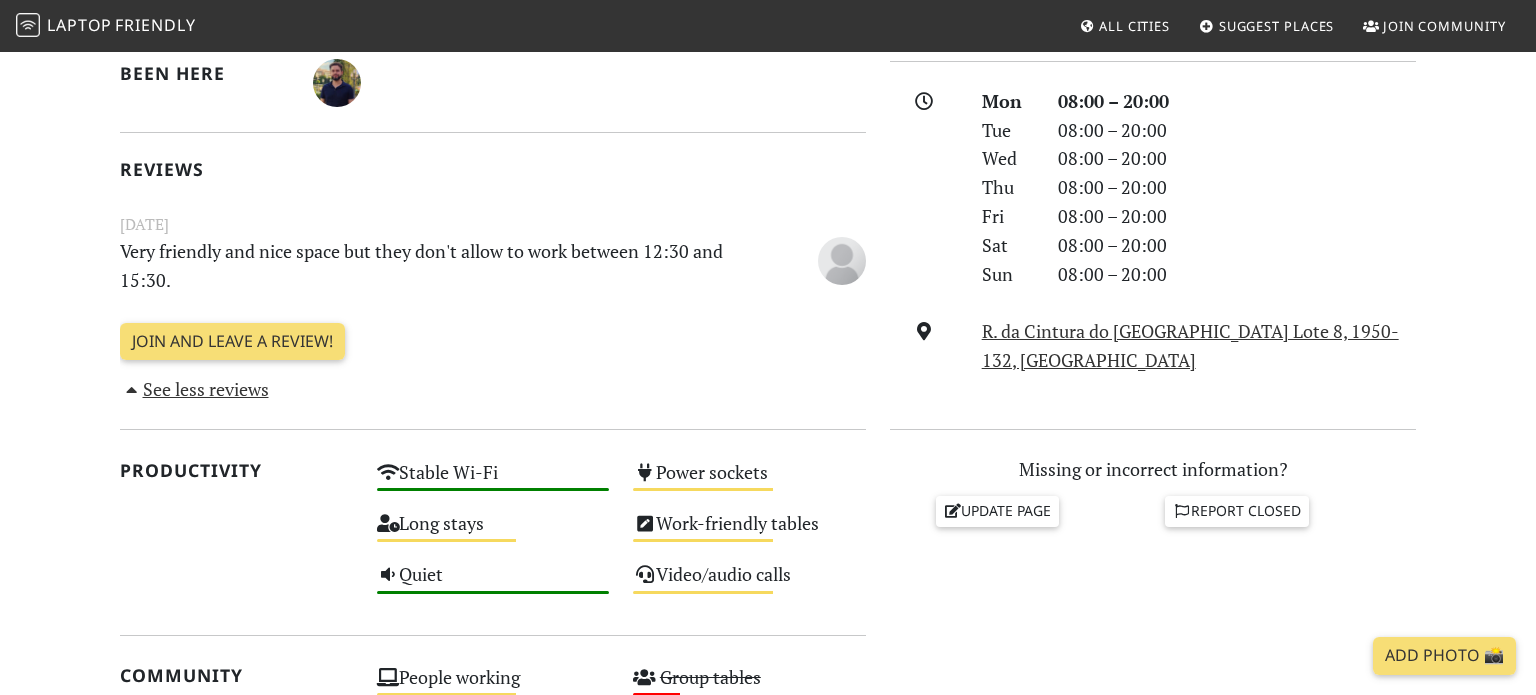 click on "Productivity" at bounding box center (236, 533) 